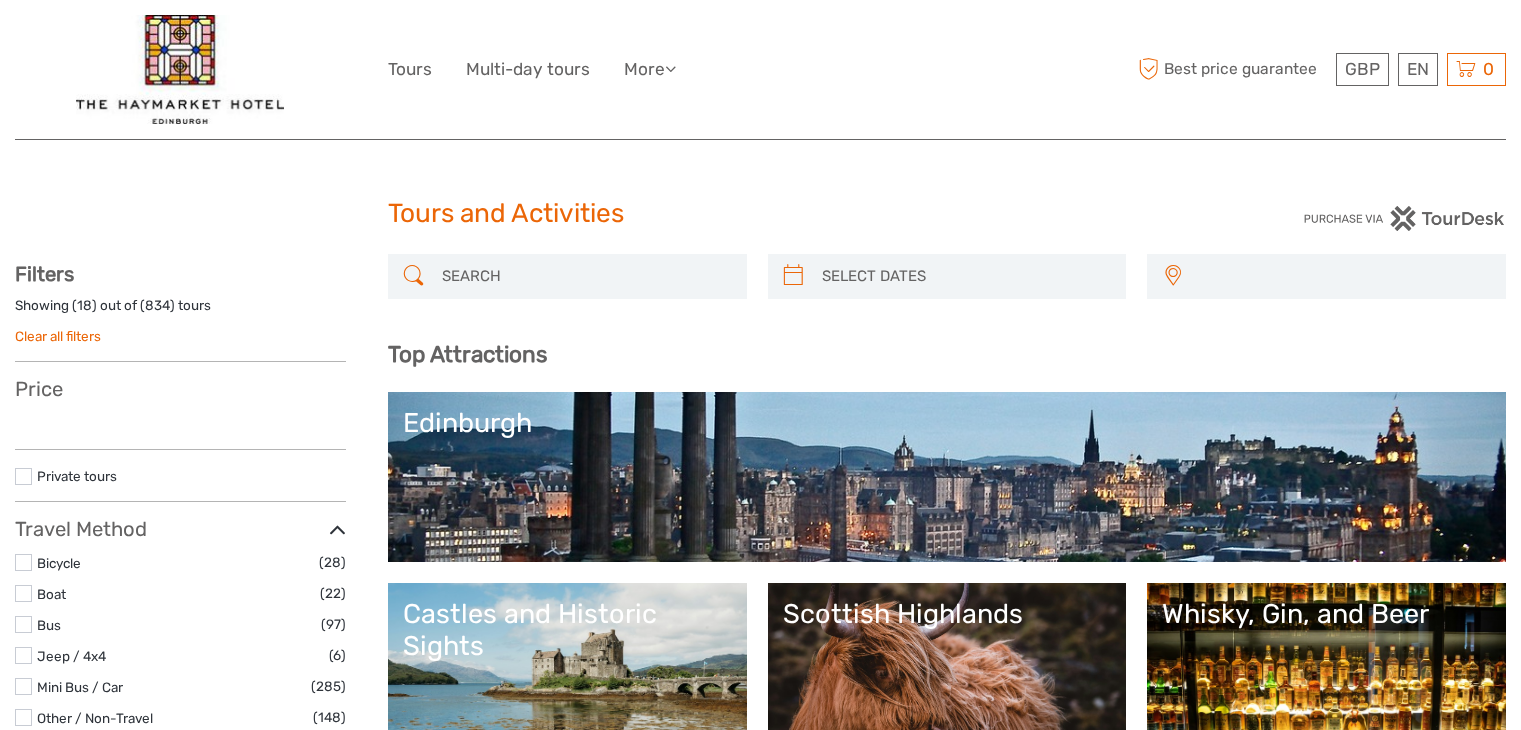 select 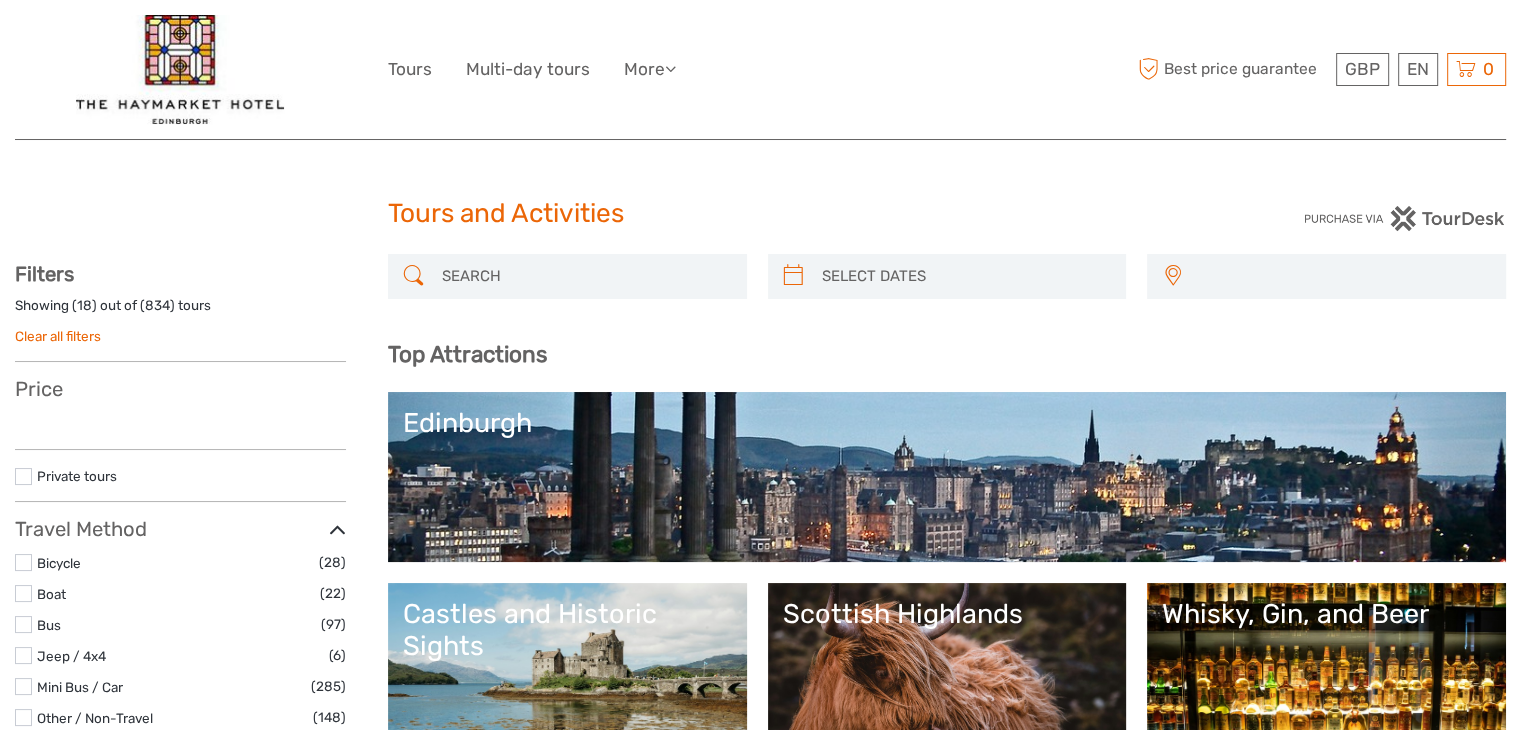 select 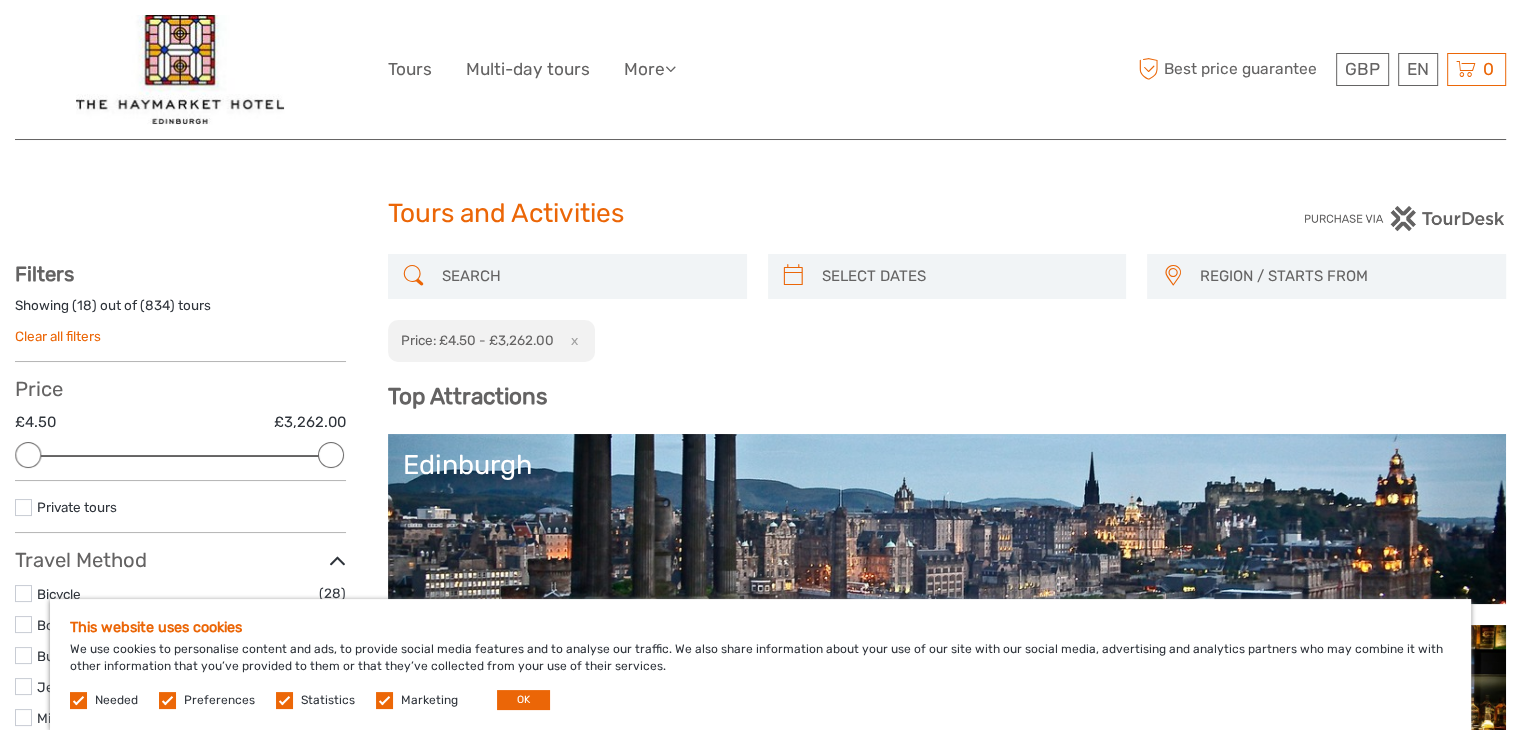 scroll, scrollTop: 154, scrollLeft: 0, axis: vertical 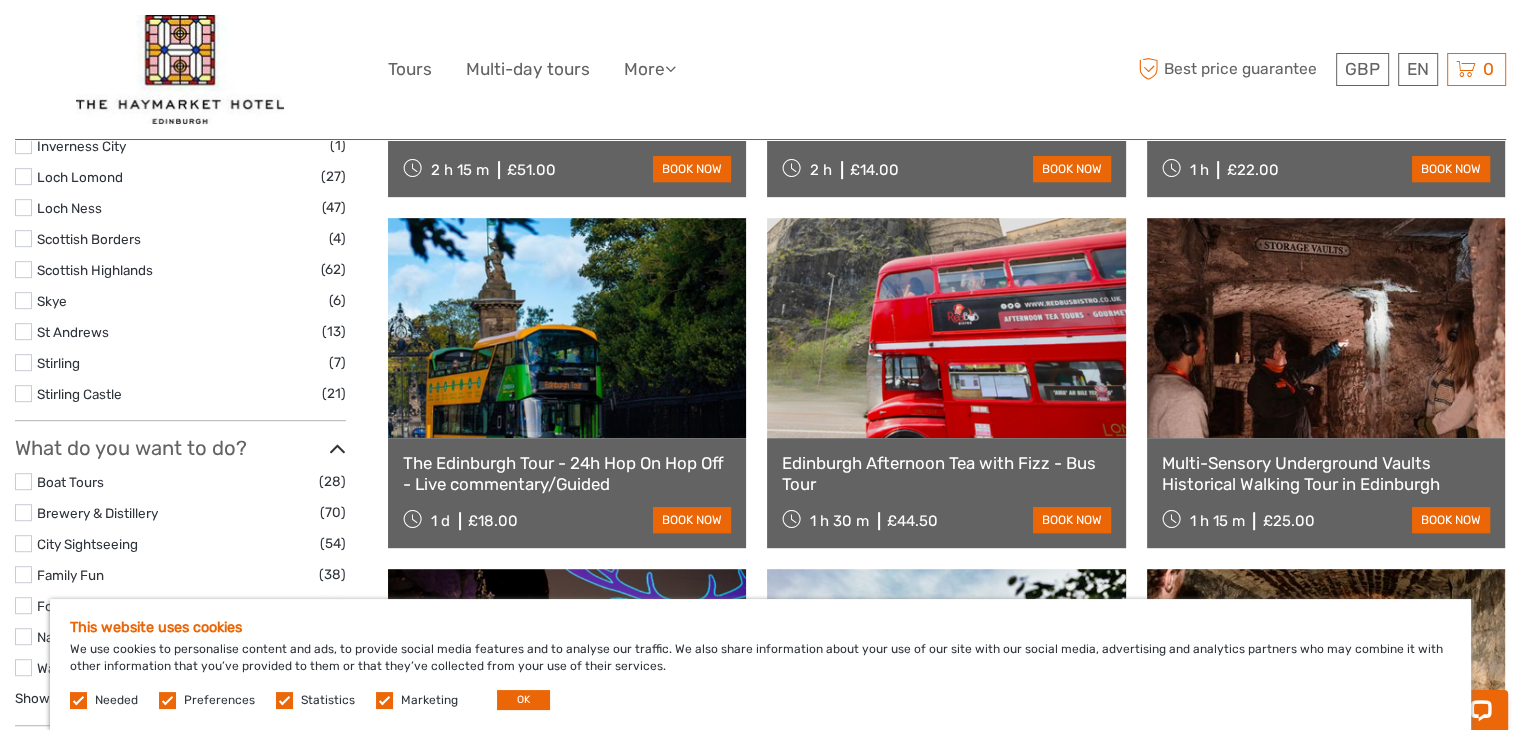 click at bounding box center [23, 207] 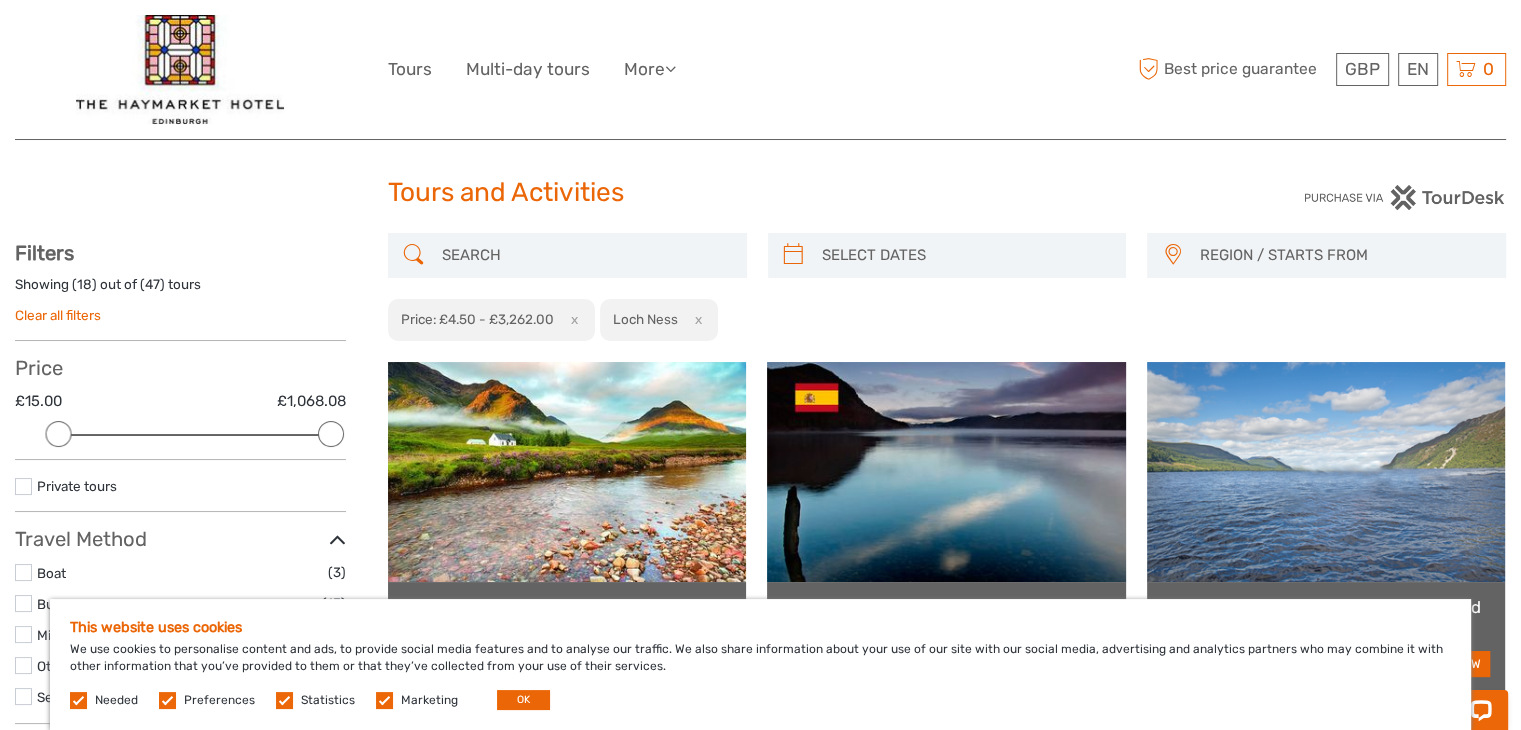 scroll, scrollTop: 0, scrollLeft: 0, axis: both 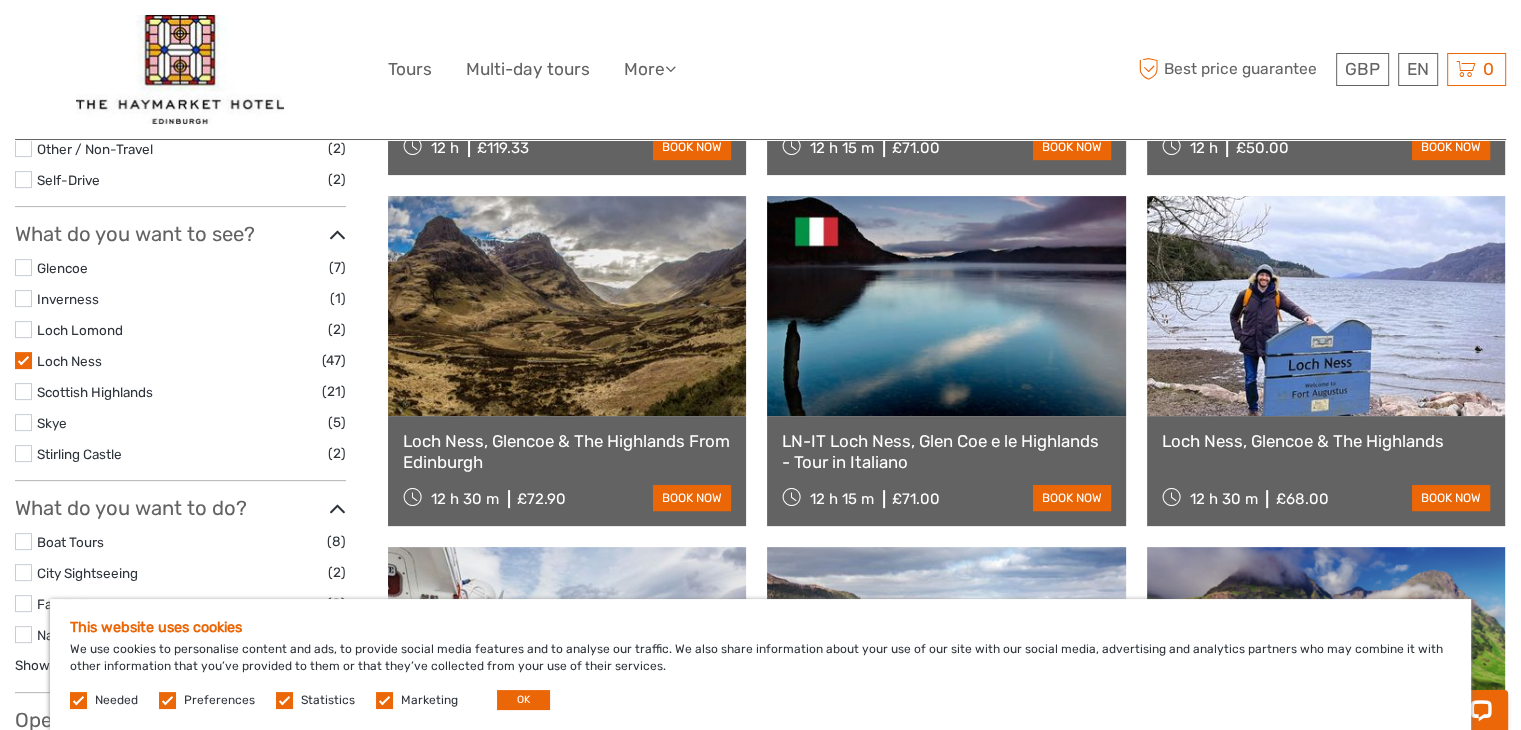 click at bounding box center [23, 360] 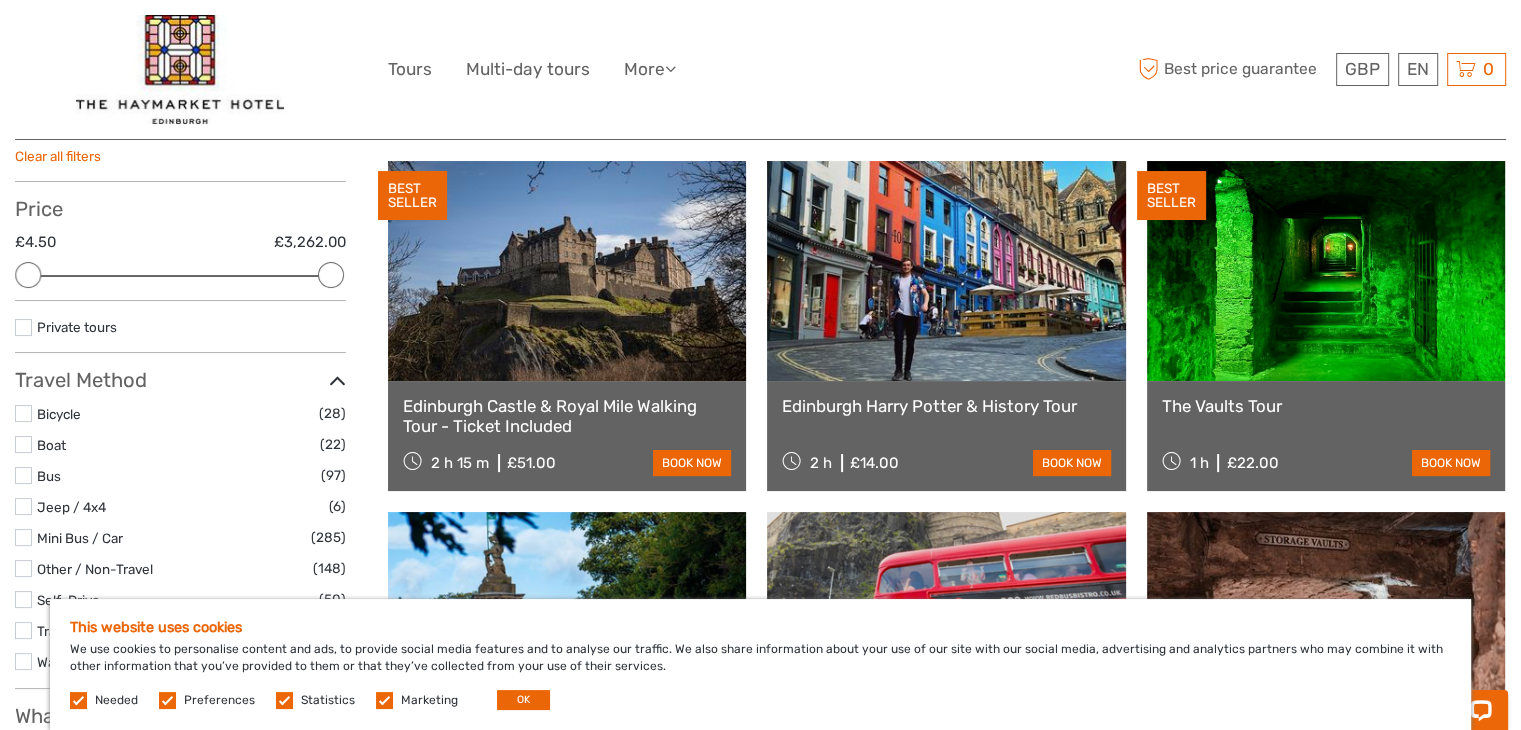 scroll, scrollTop: 213, scrollLeft: 0, axis: vertical 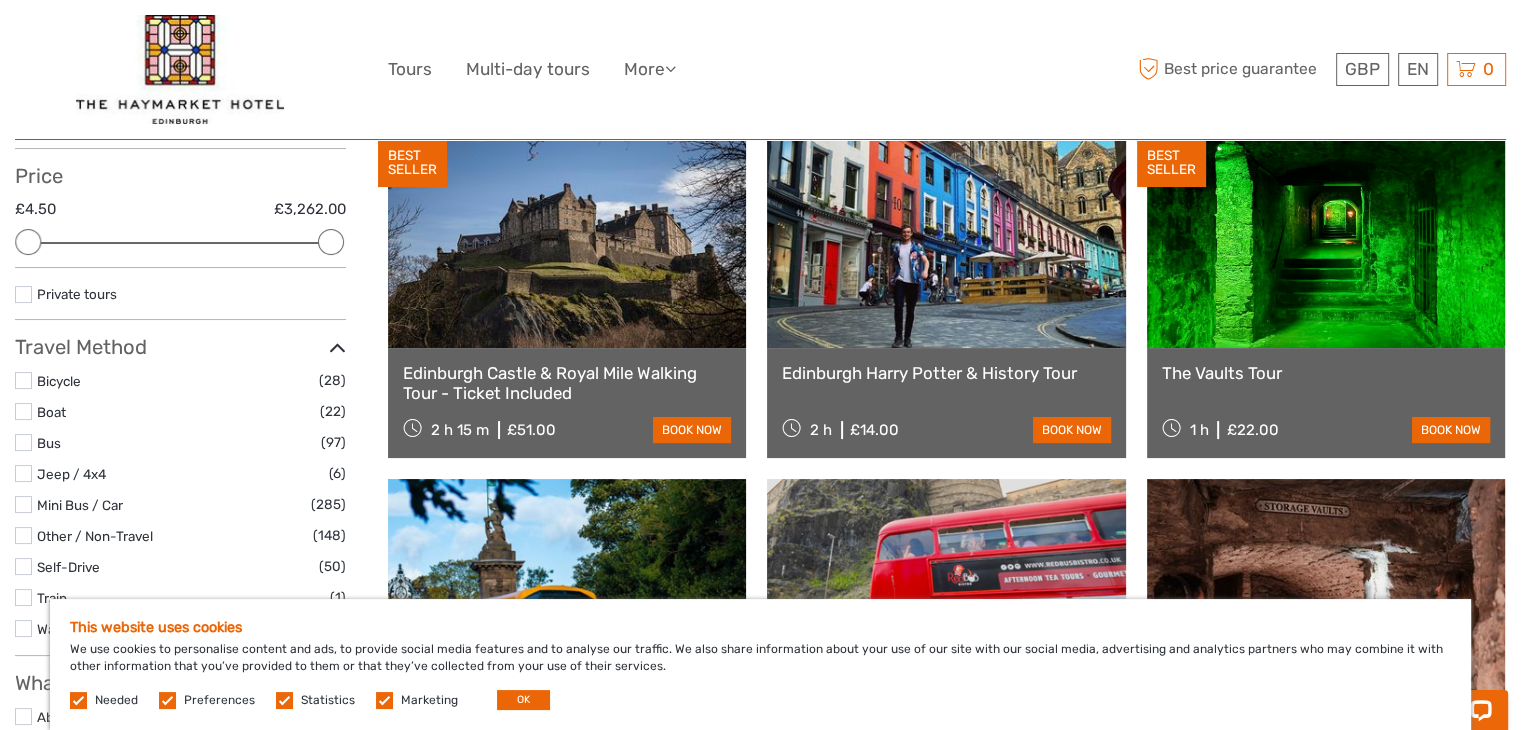 click at bounding box center [1326, 238] 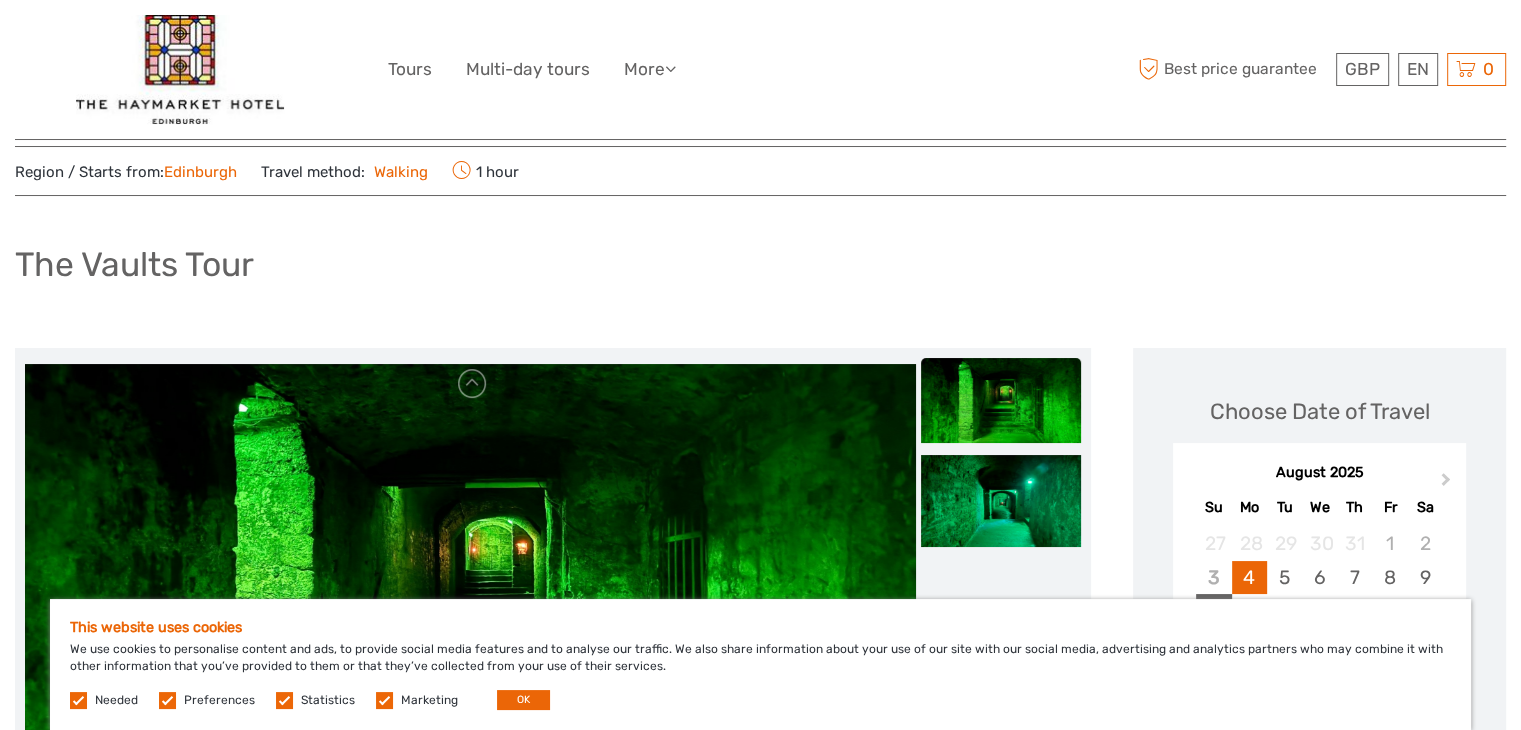 scroll, scrollTop: 200, scrollLeft: 0, axis: vertical 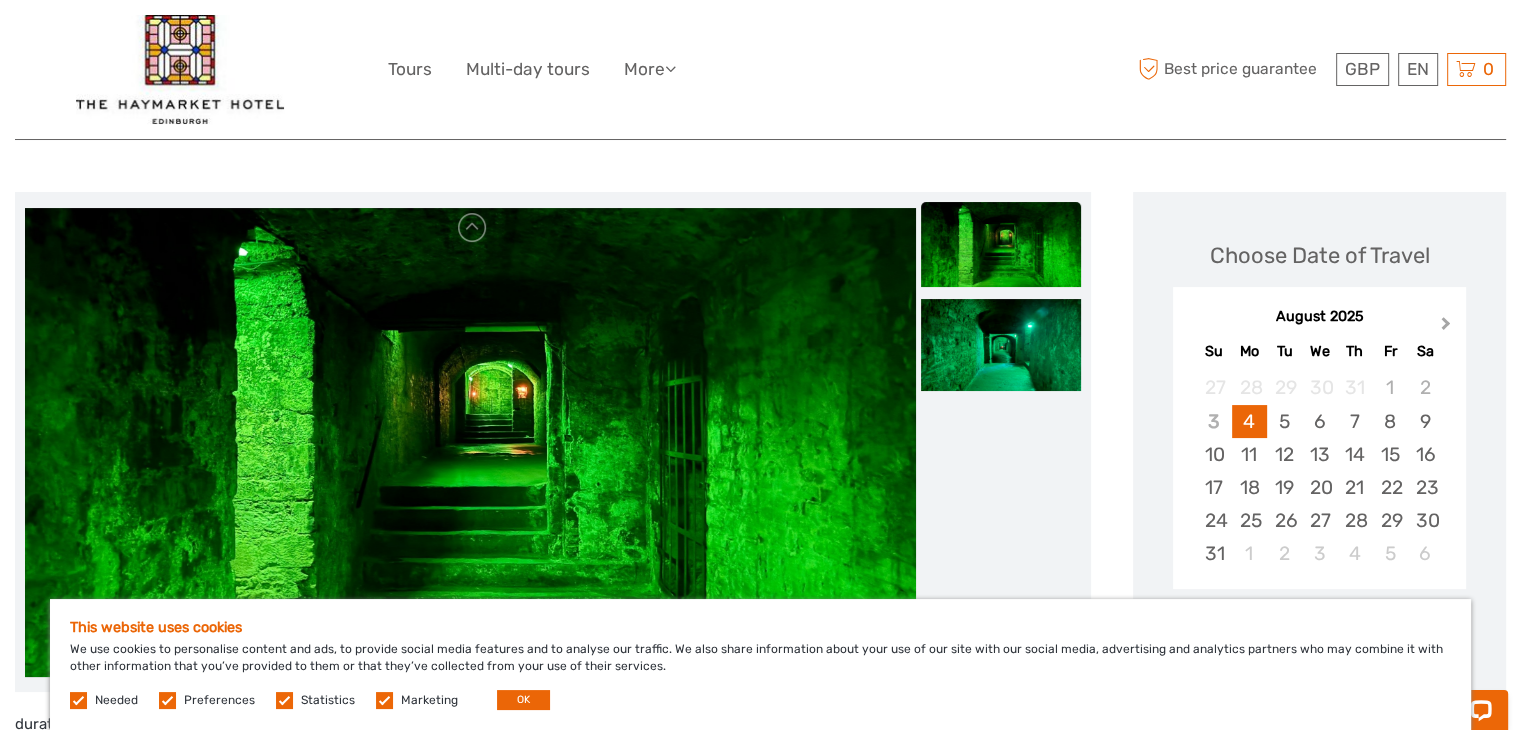 click on "Next Month" at bounding box center [1448, 328] 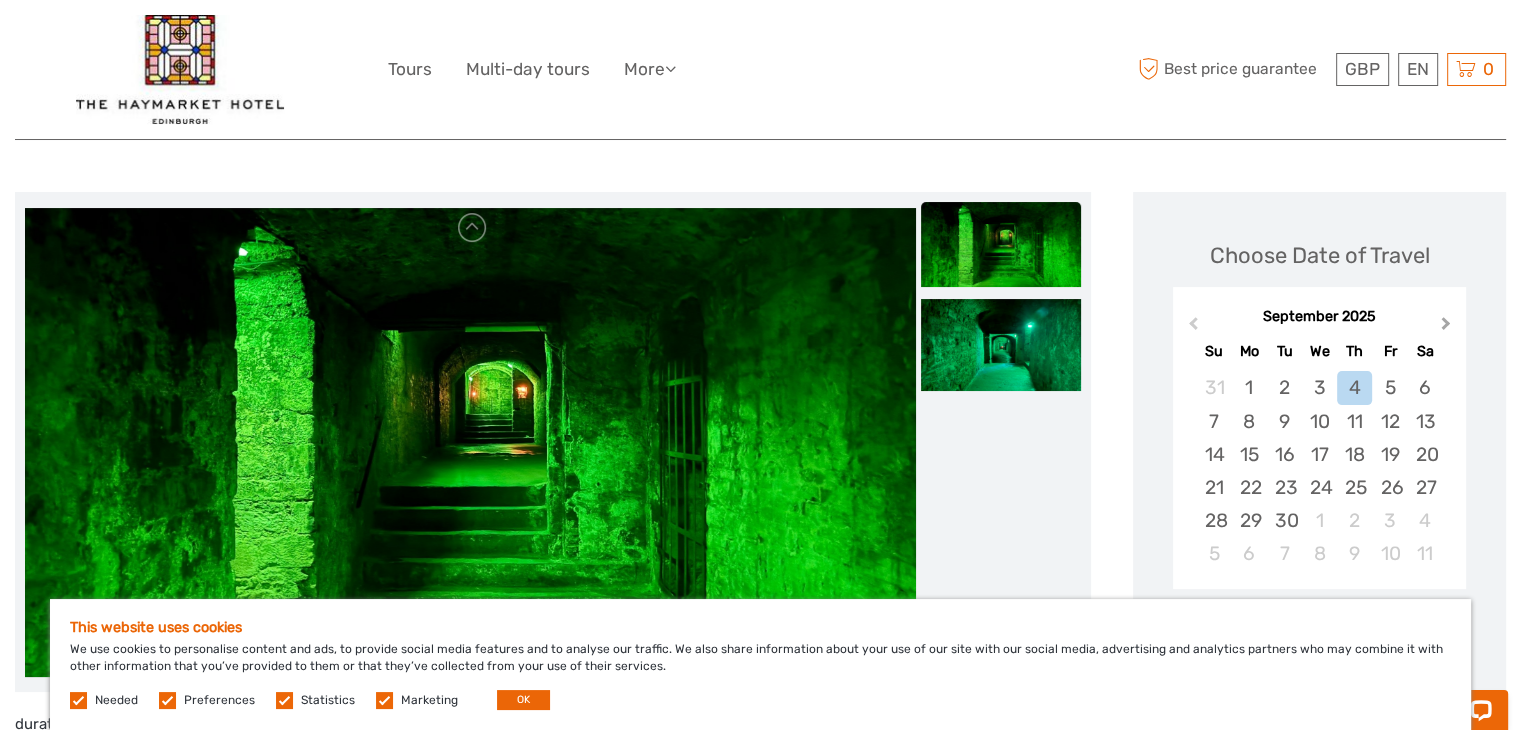 click on "Next Month" at bounding box center (1448, 328) 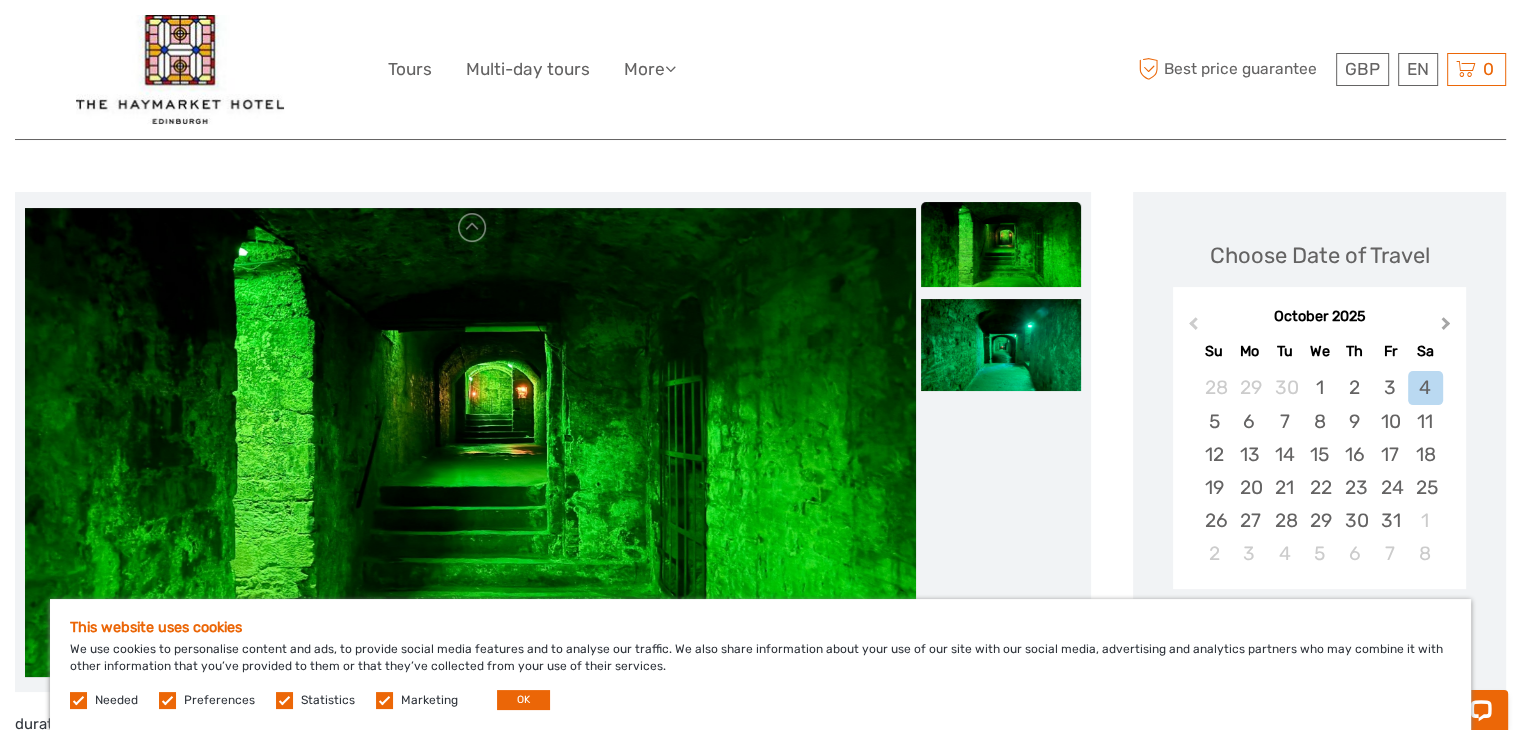 click on "Next Month" at bounding box center [1448, 328] 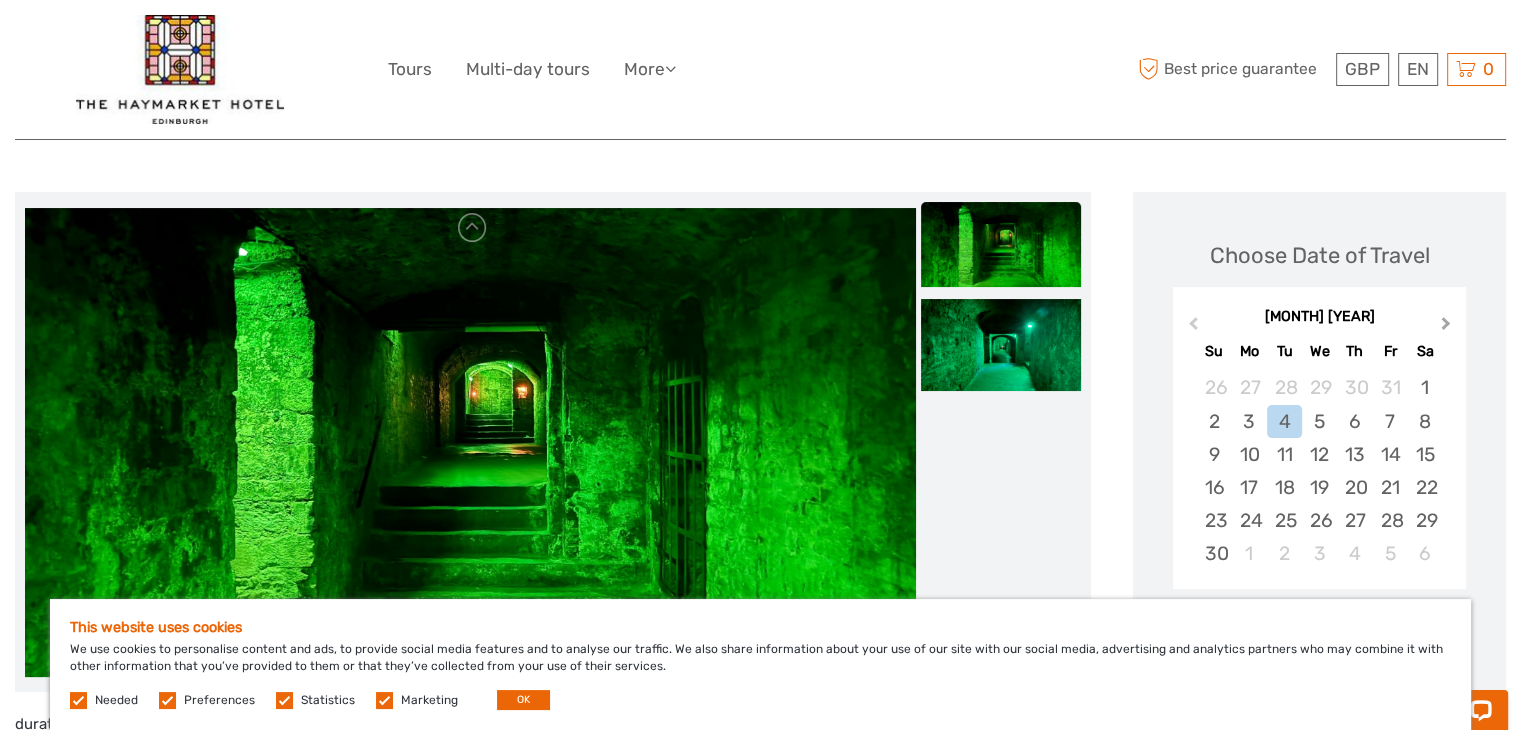 click on "Next Month" at bounding box center (1448, 328) 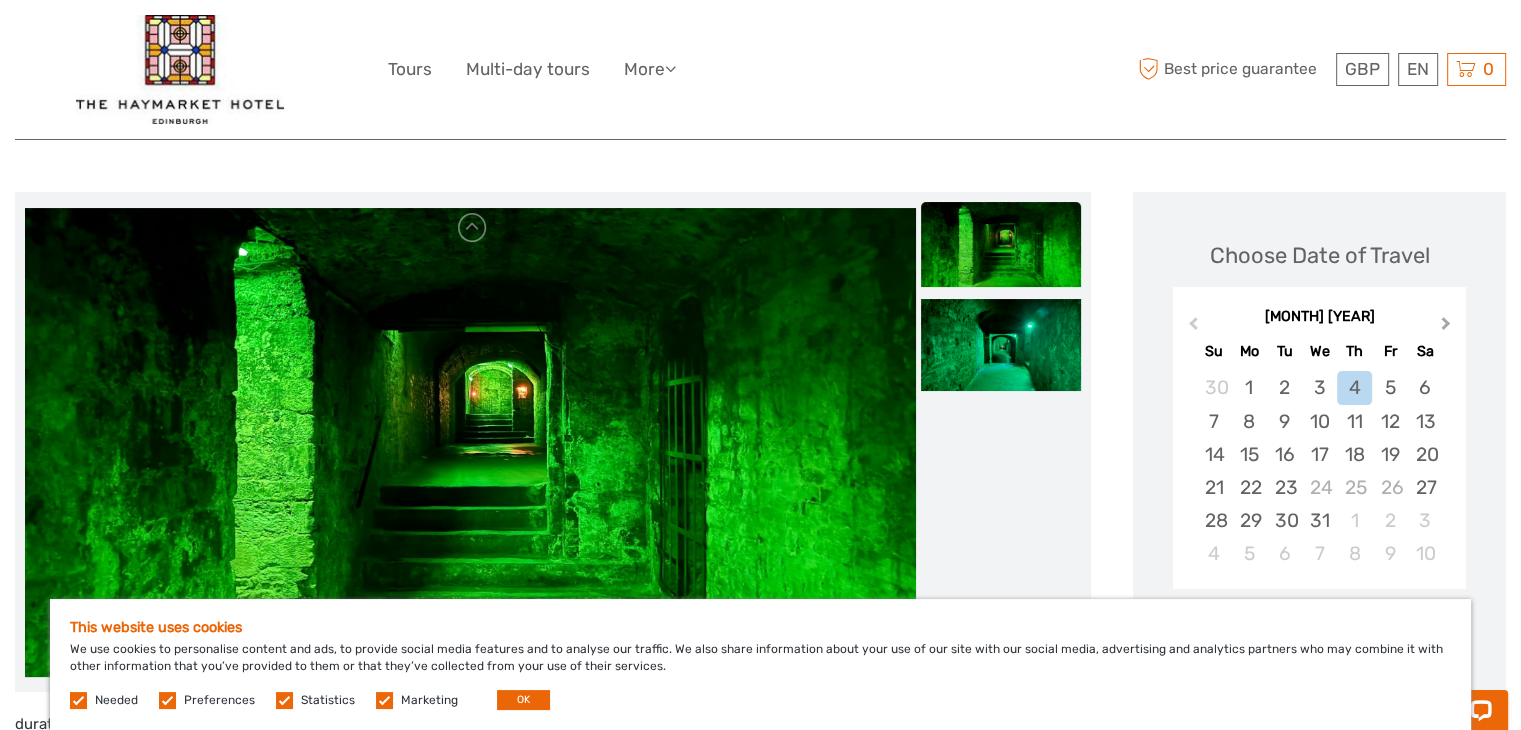 click on "Next Month" at bounding box center (1448, 328) 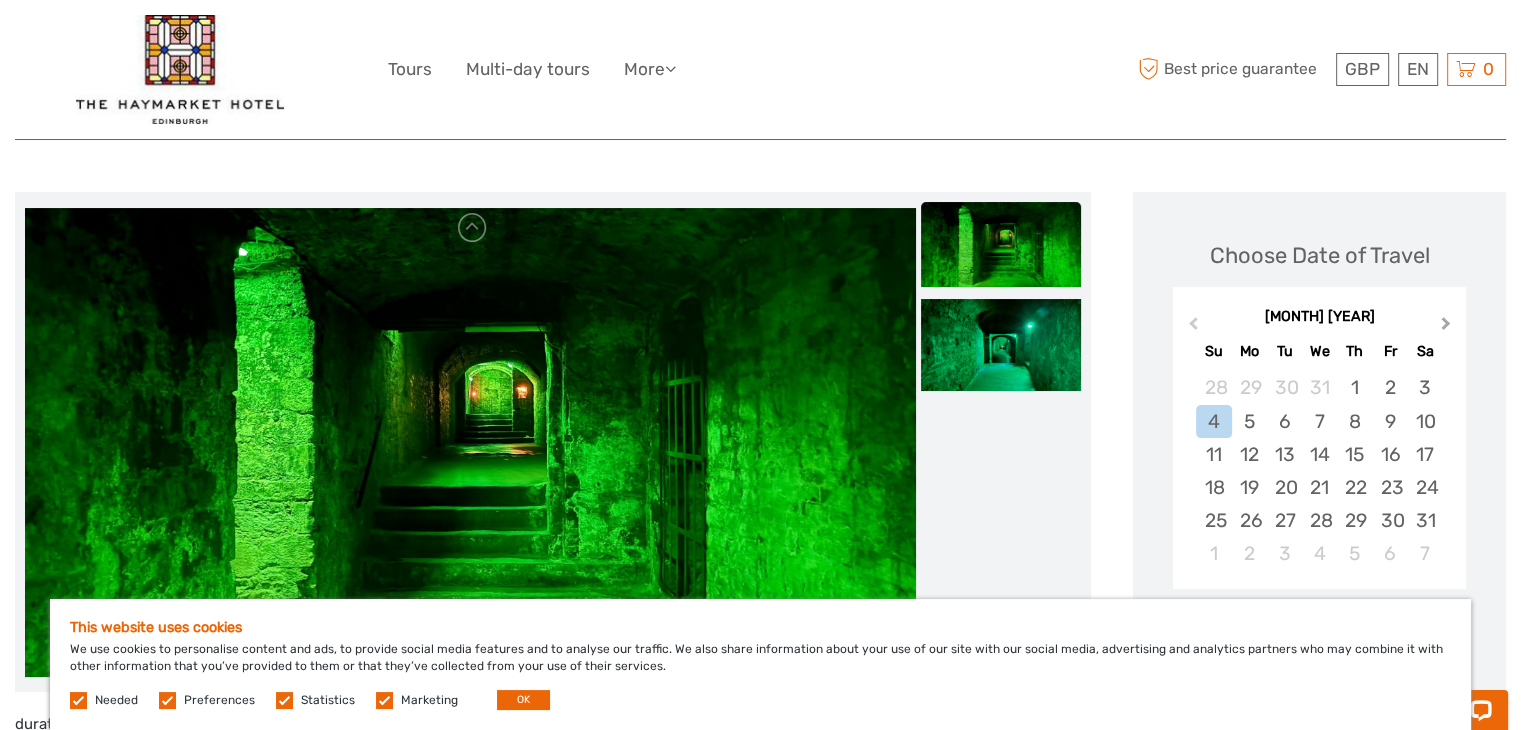 click on "Next Month" at bounding box center (1448, 328) 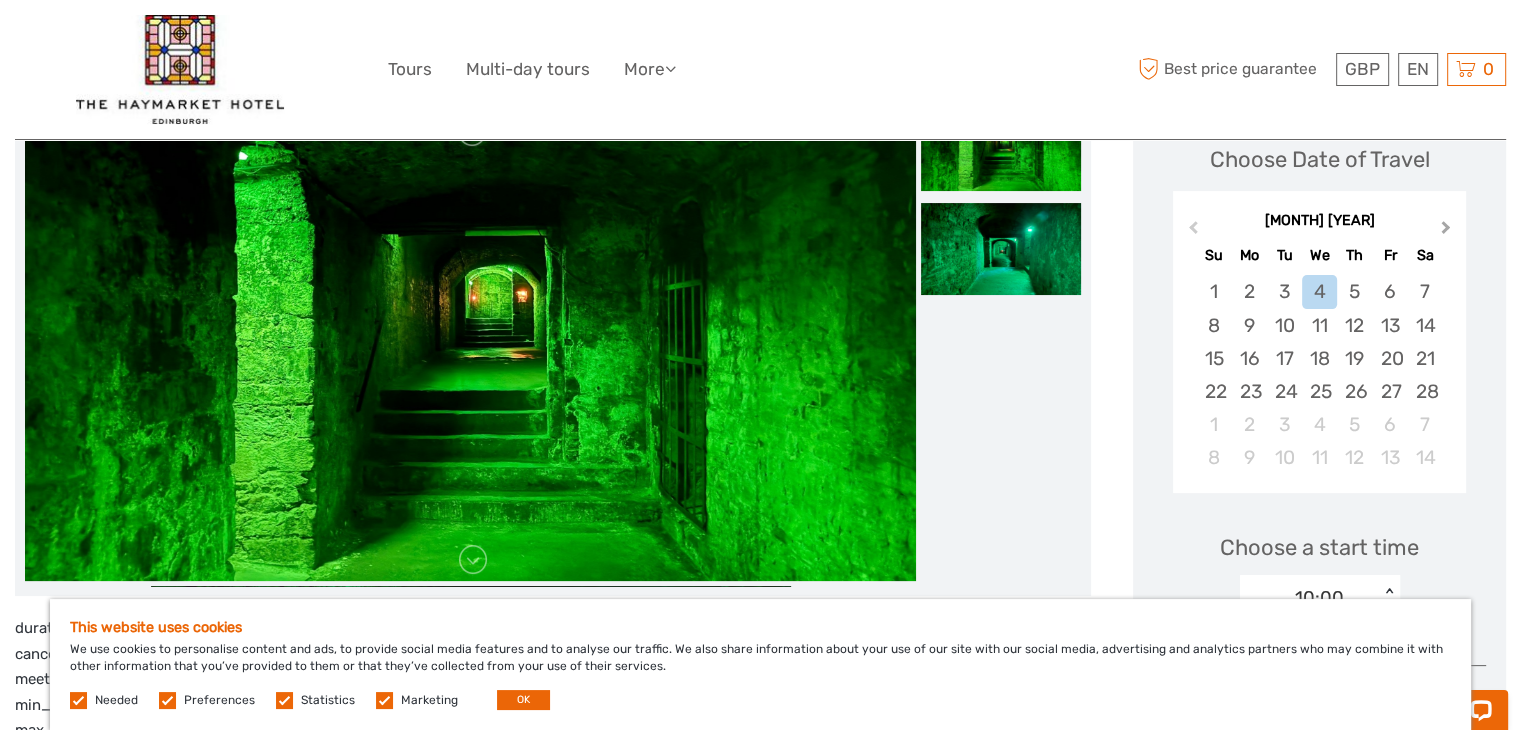 scroll, scrollTop: 300, scrollLeft: 0, axis: vertical 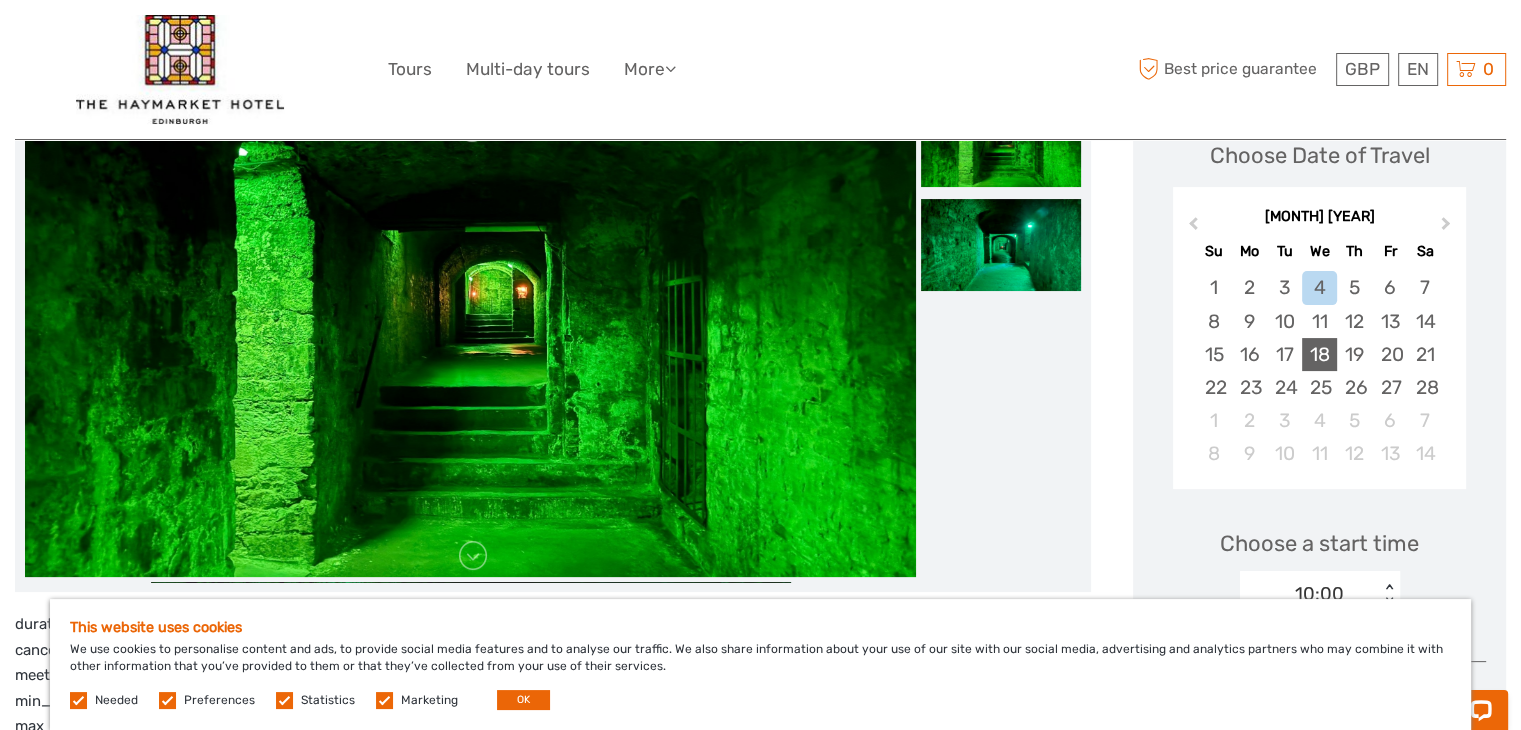 click on "18" at bounding box center (1319, 354) 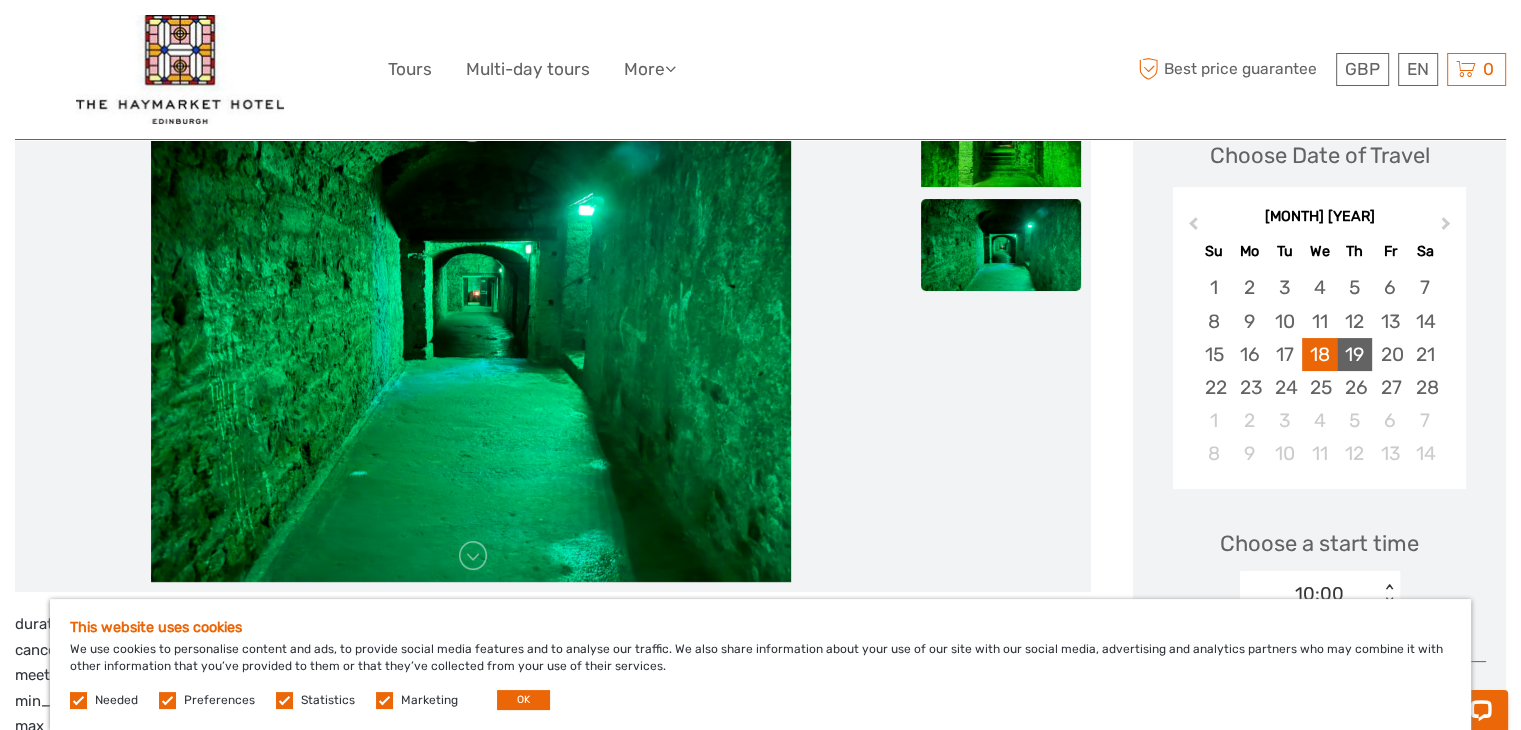 click on "19" at bounding box center (1354, 354) 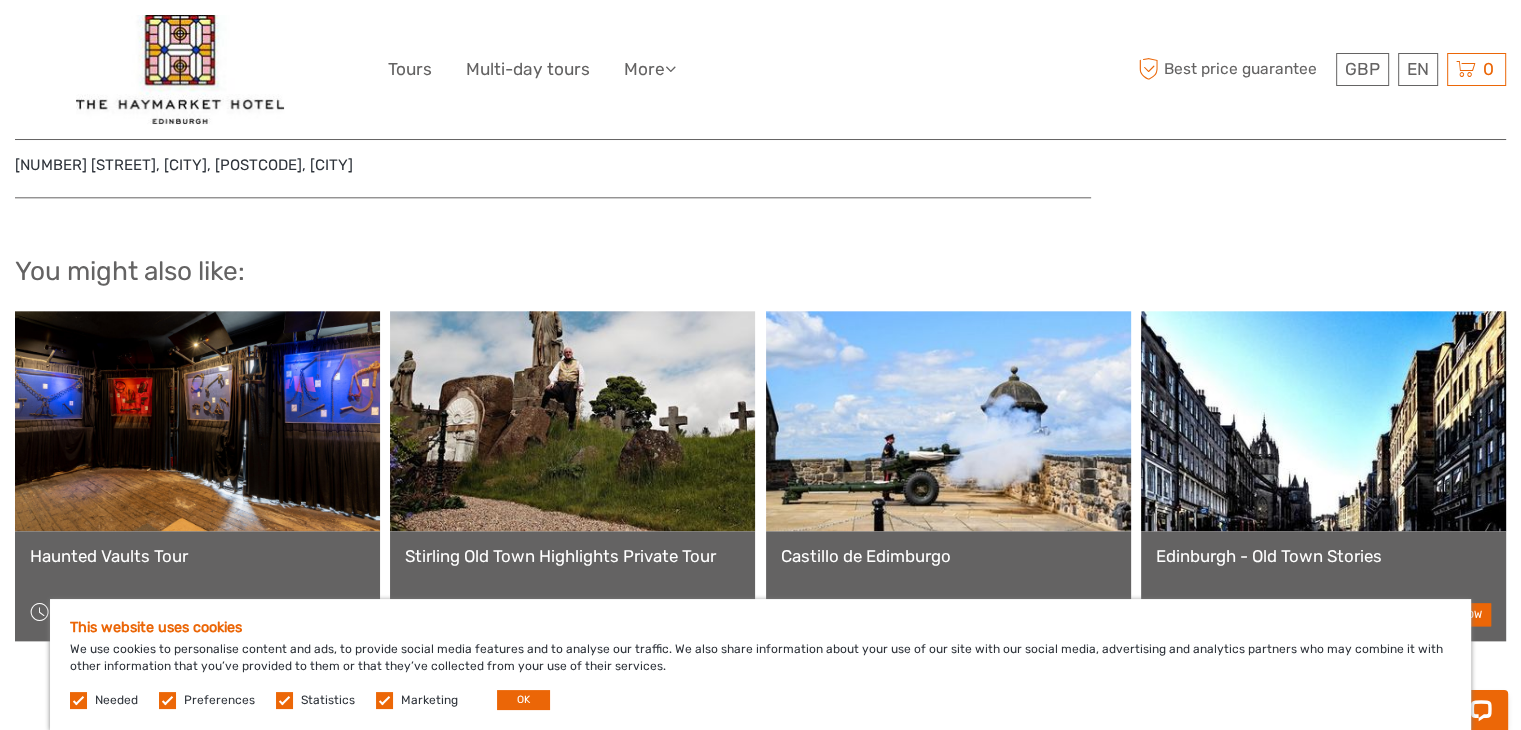 scroll, scrollTop: 2300, scrollLeft: 0, axis: vertical 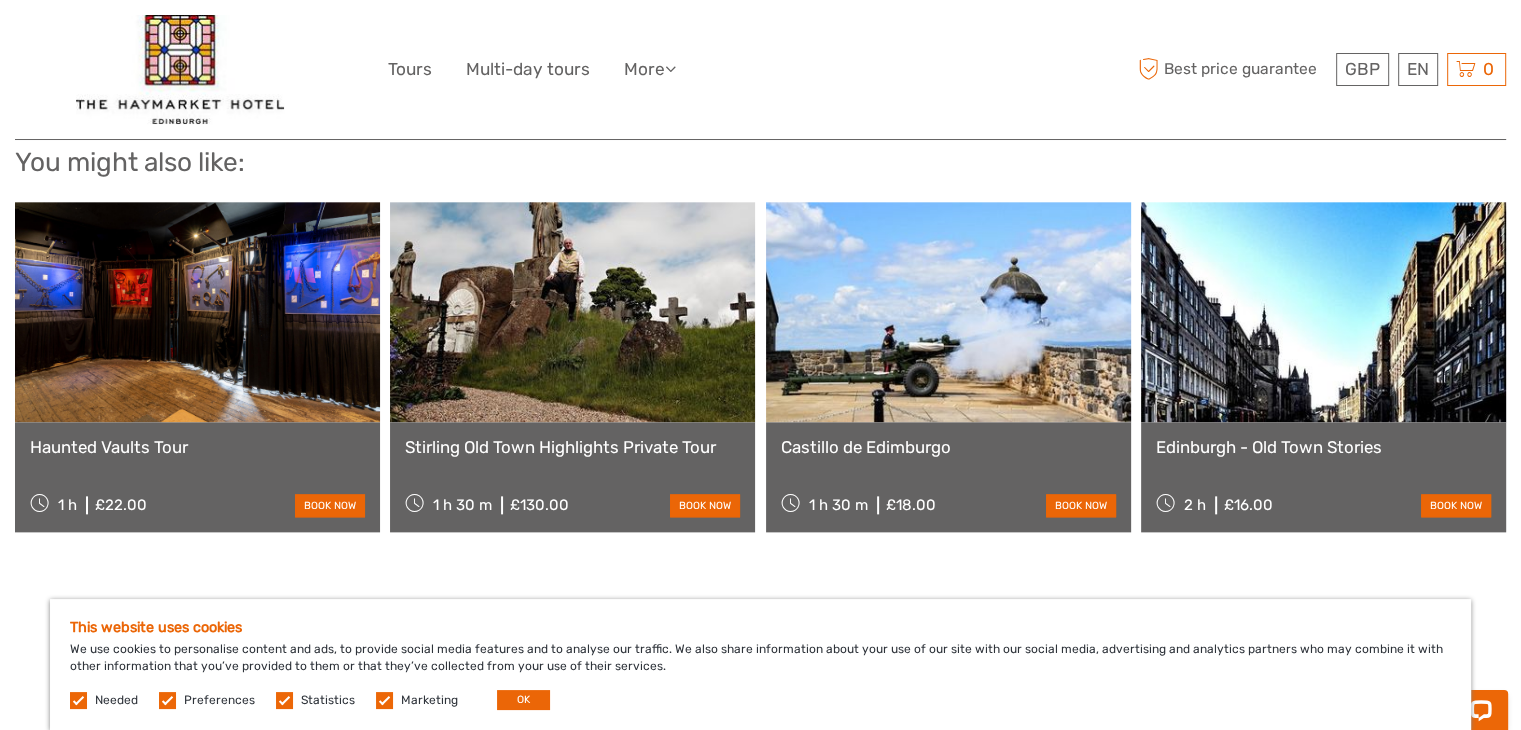 click at bounding box center [197, 312] 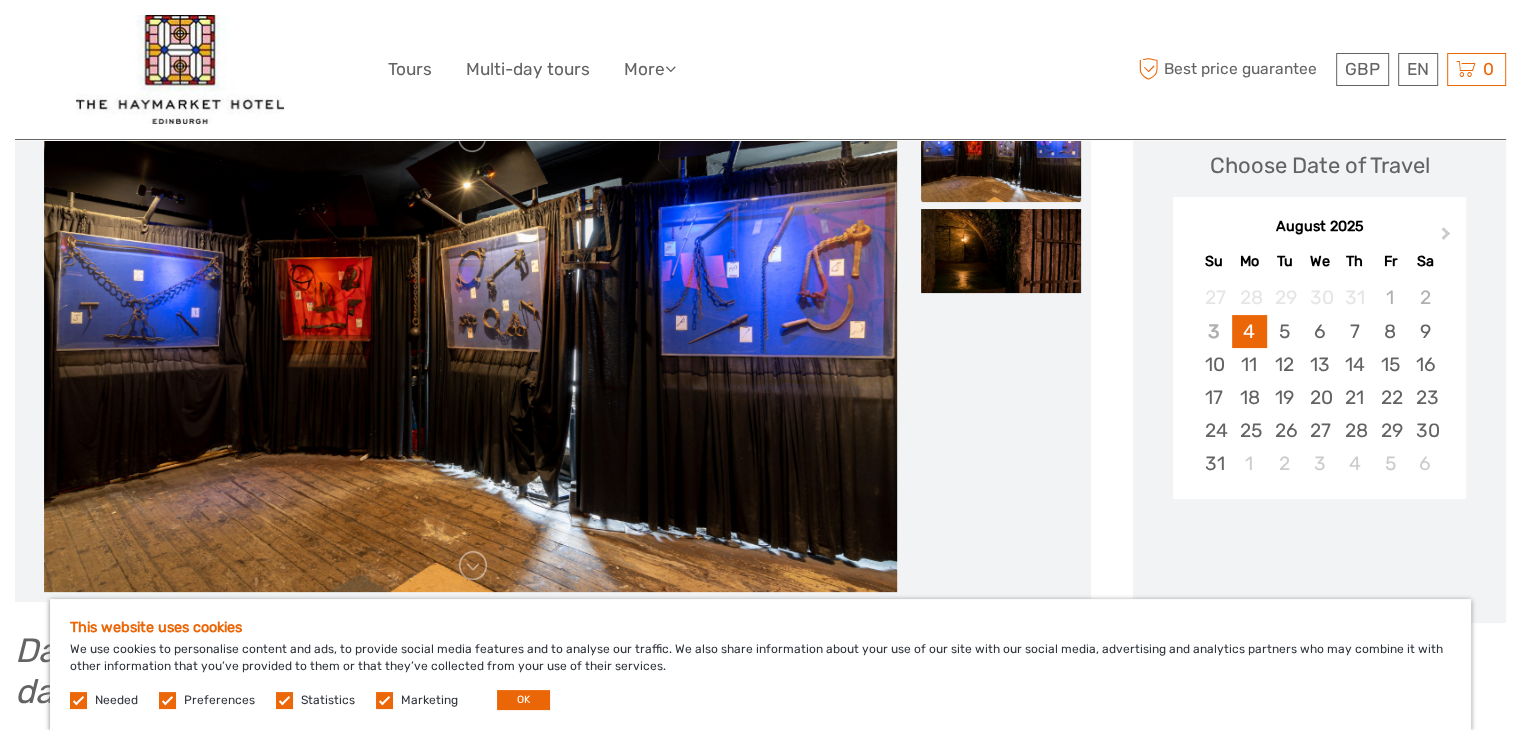 scroll, scrollTop: 300, scrollLeft: 0, axis: vertical 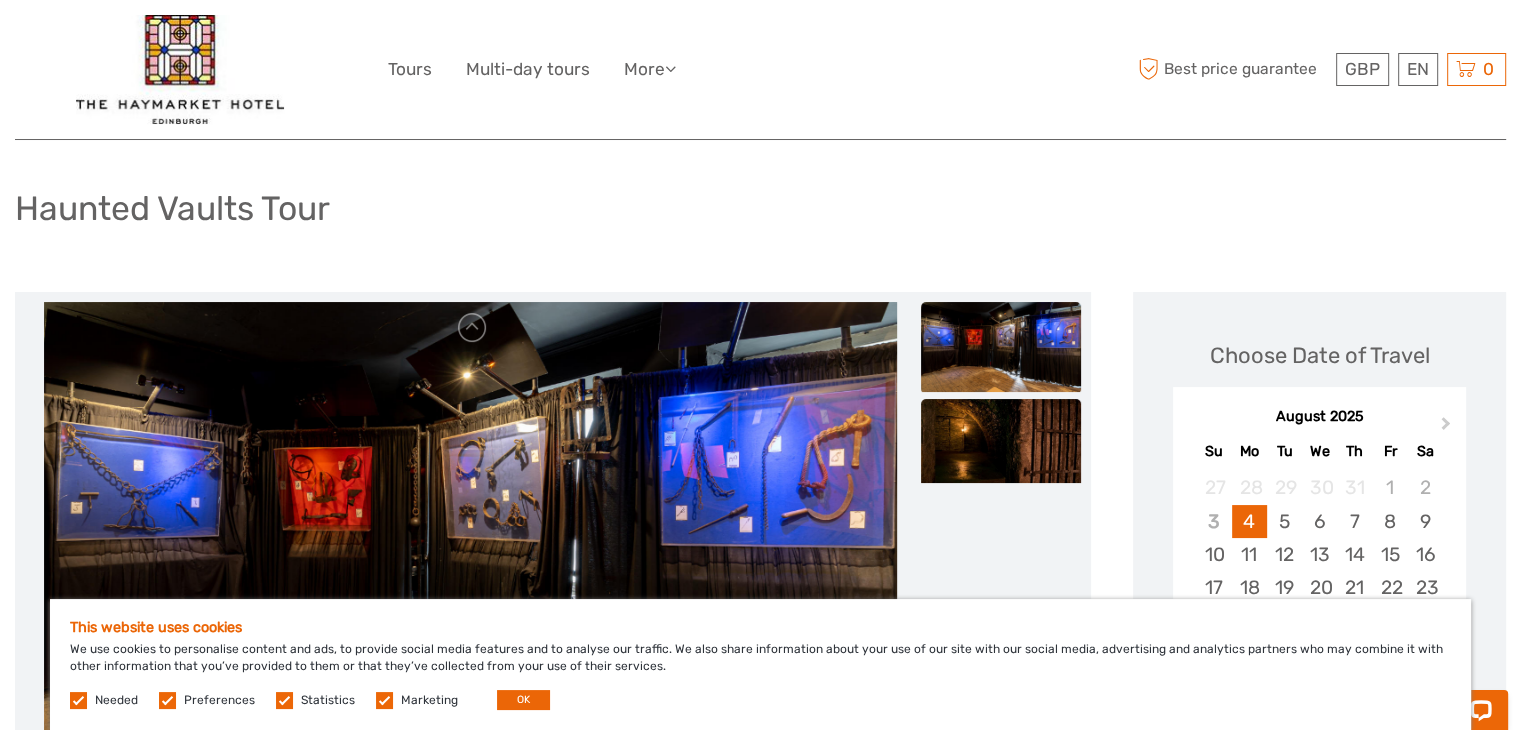 click at bounding box center [1001, 441] 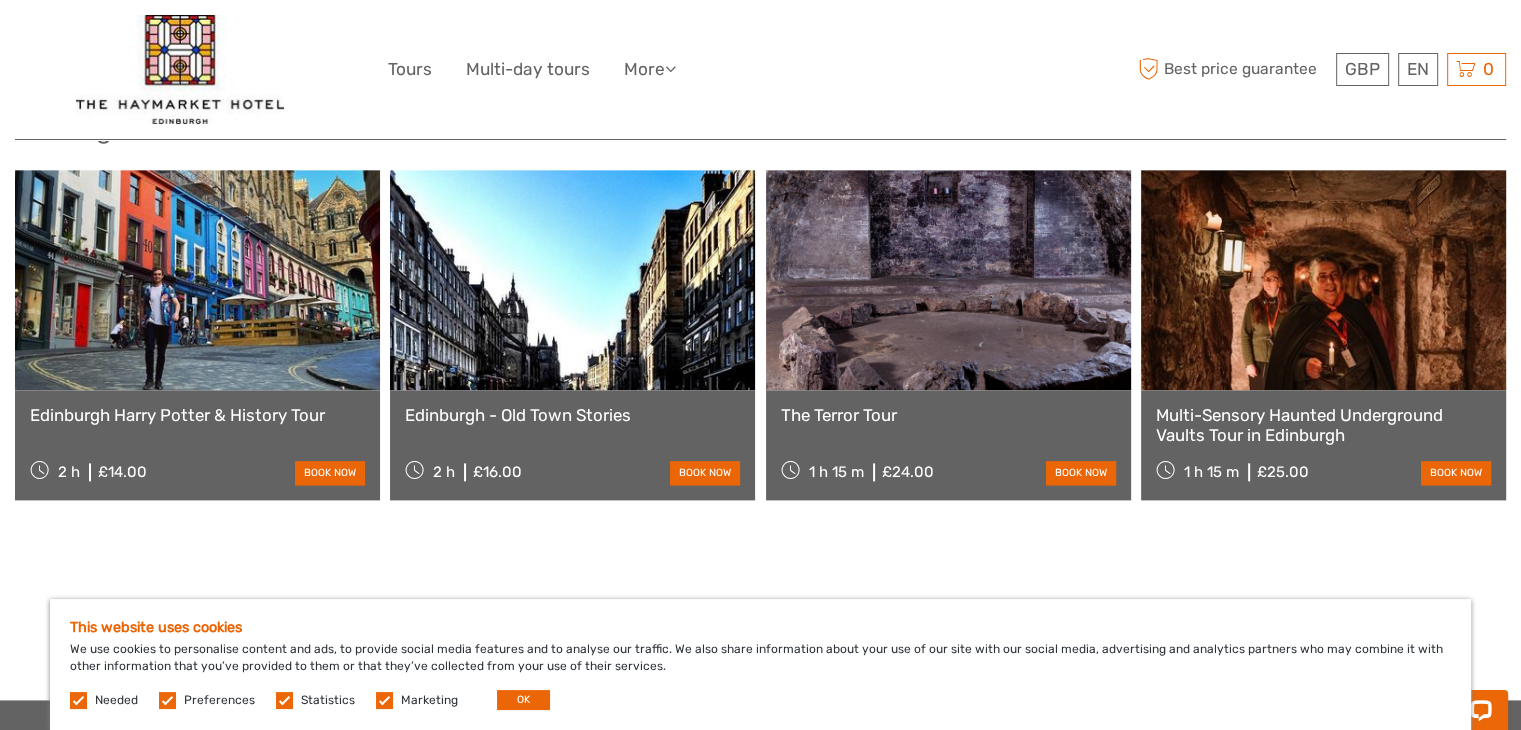 scroll, scrollTop: 2400, scrollLeft: 0, axis: vertical 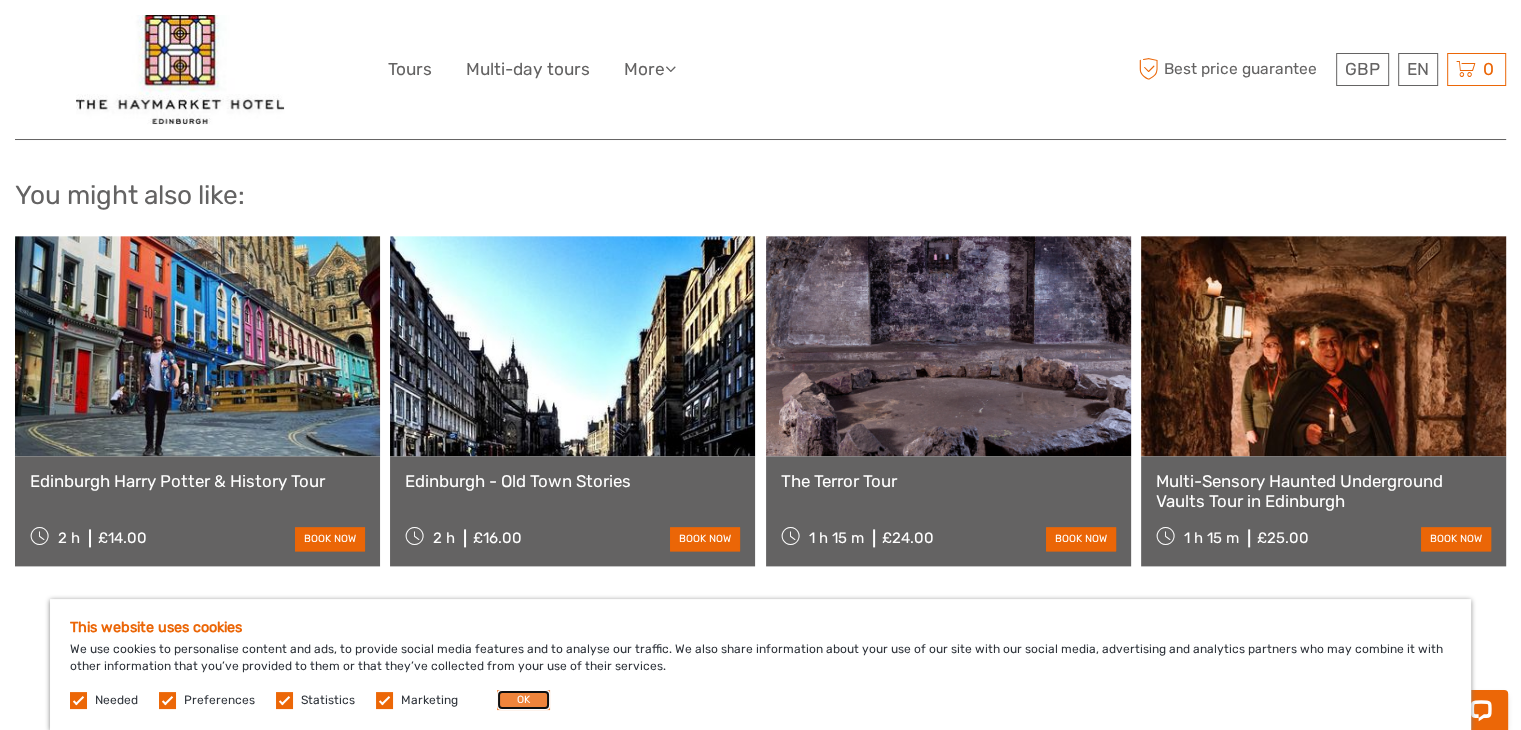 click on "OK" at bounding box center [523, 700] 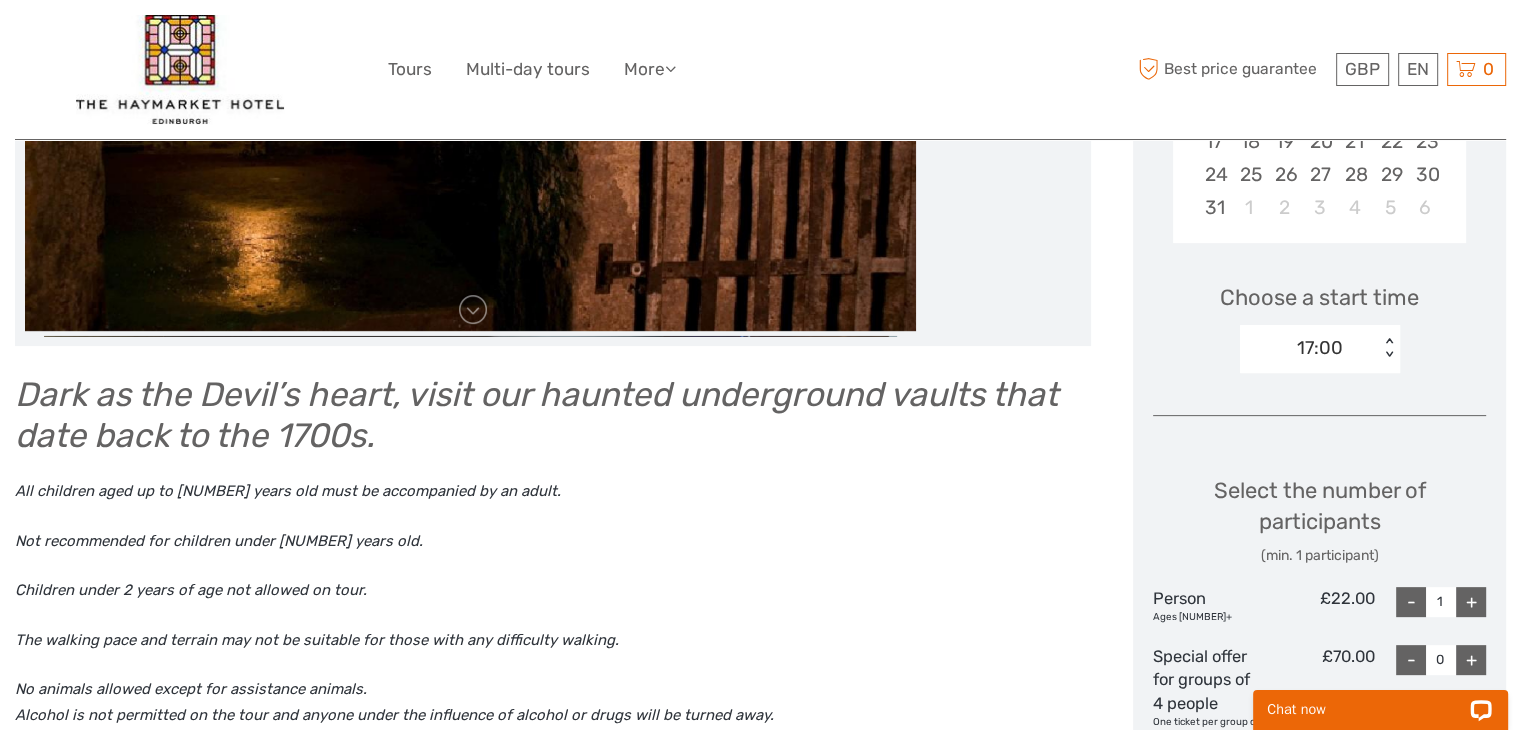scroll, scrollTop: 300, scrollLeft: 0, axis: vertical 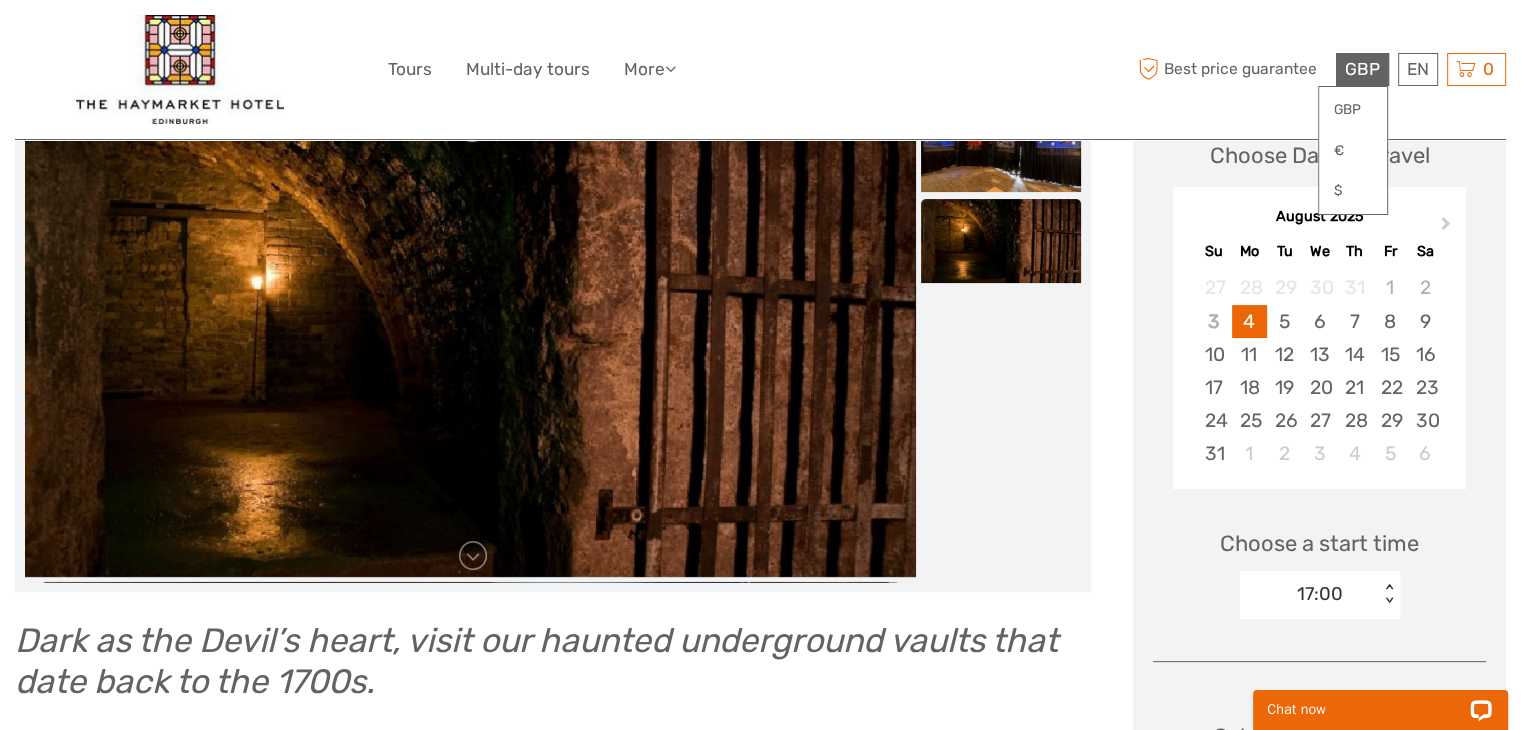 click on "GBP" at bounding box center (1362, 69) 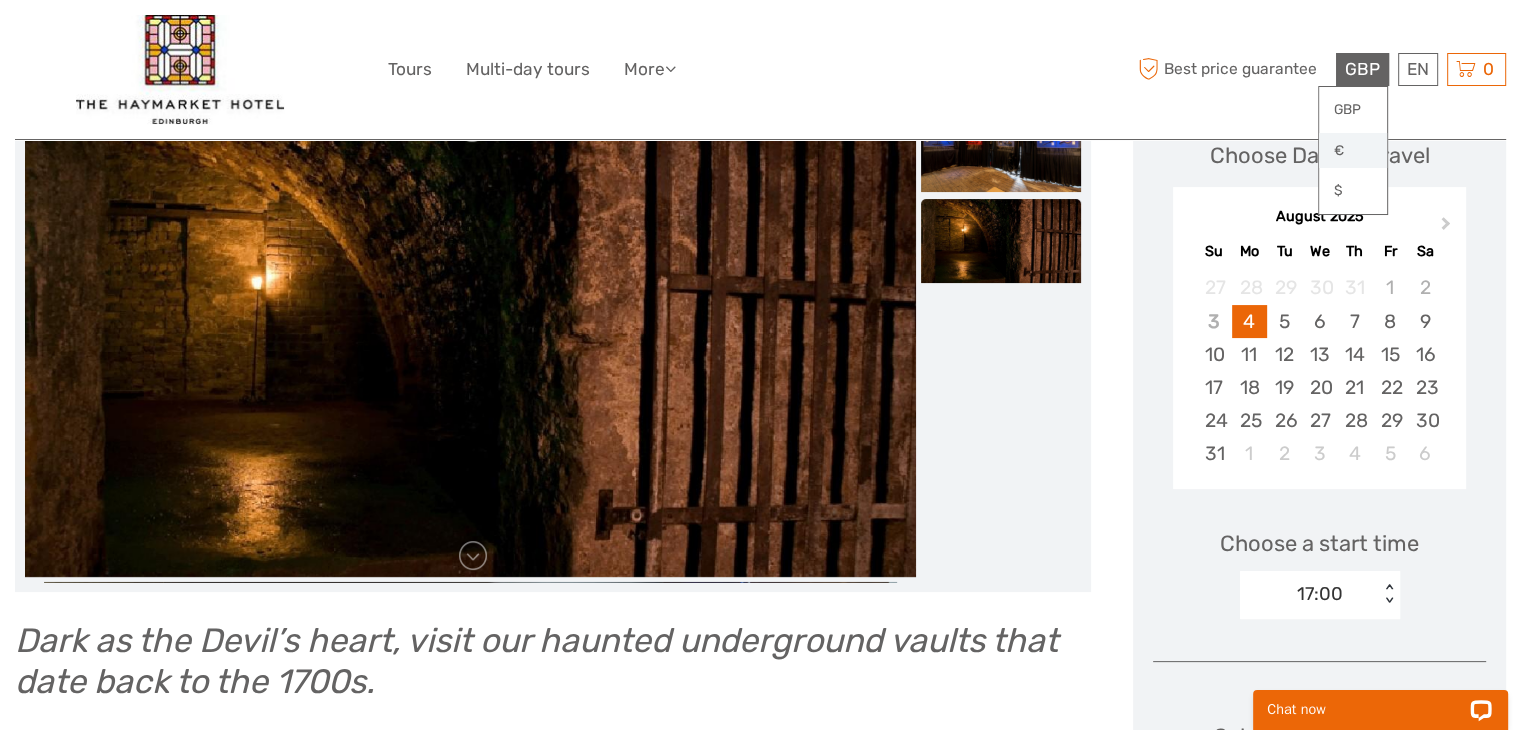 click on "€" at bounding box center [1353, 151] 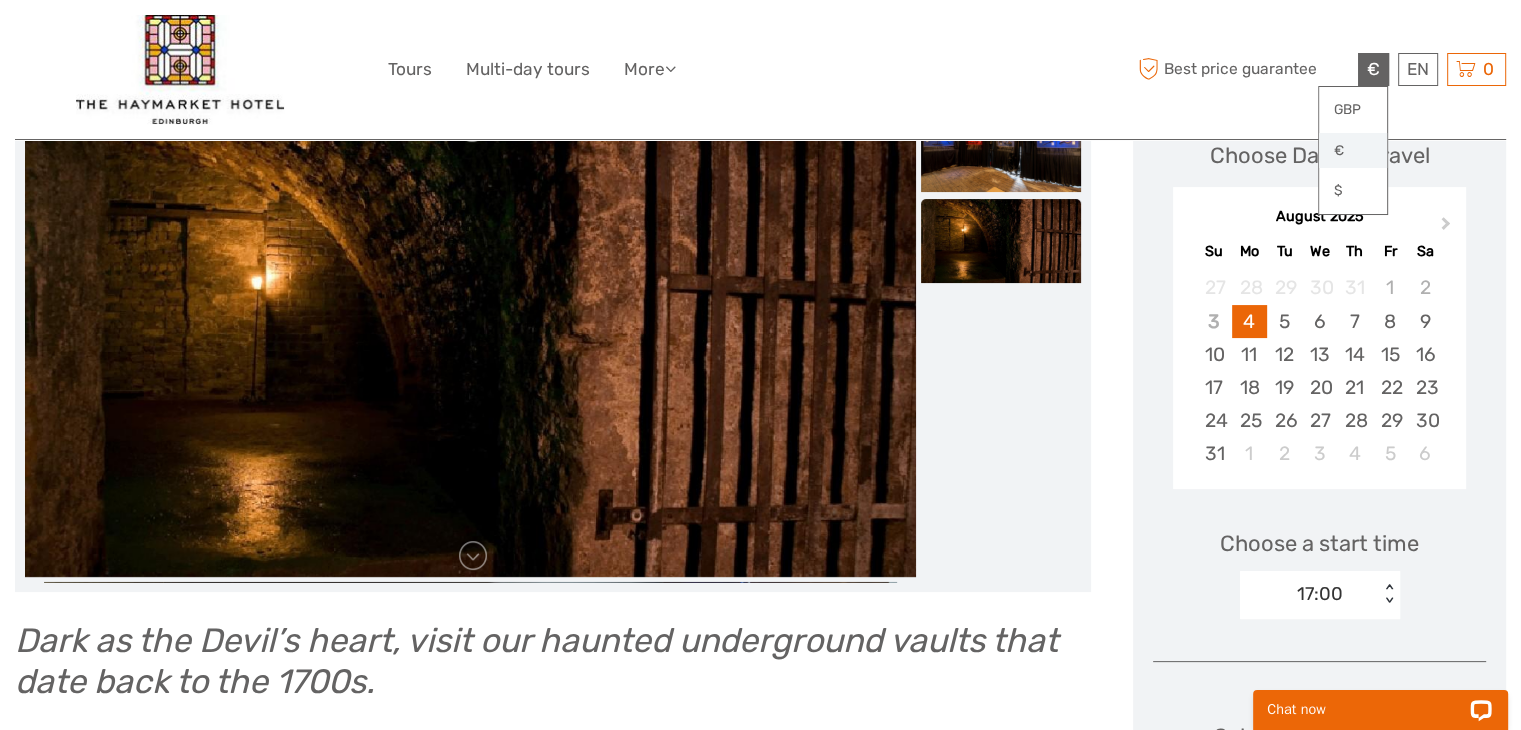 click on "€" at bounding box center (1353, 151) 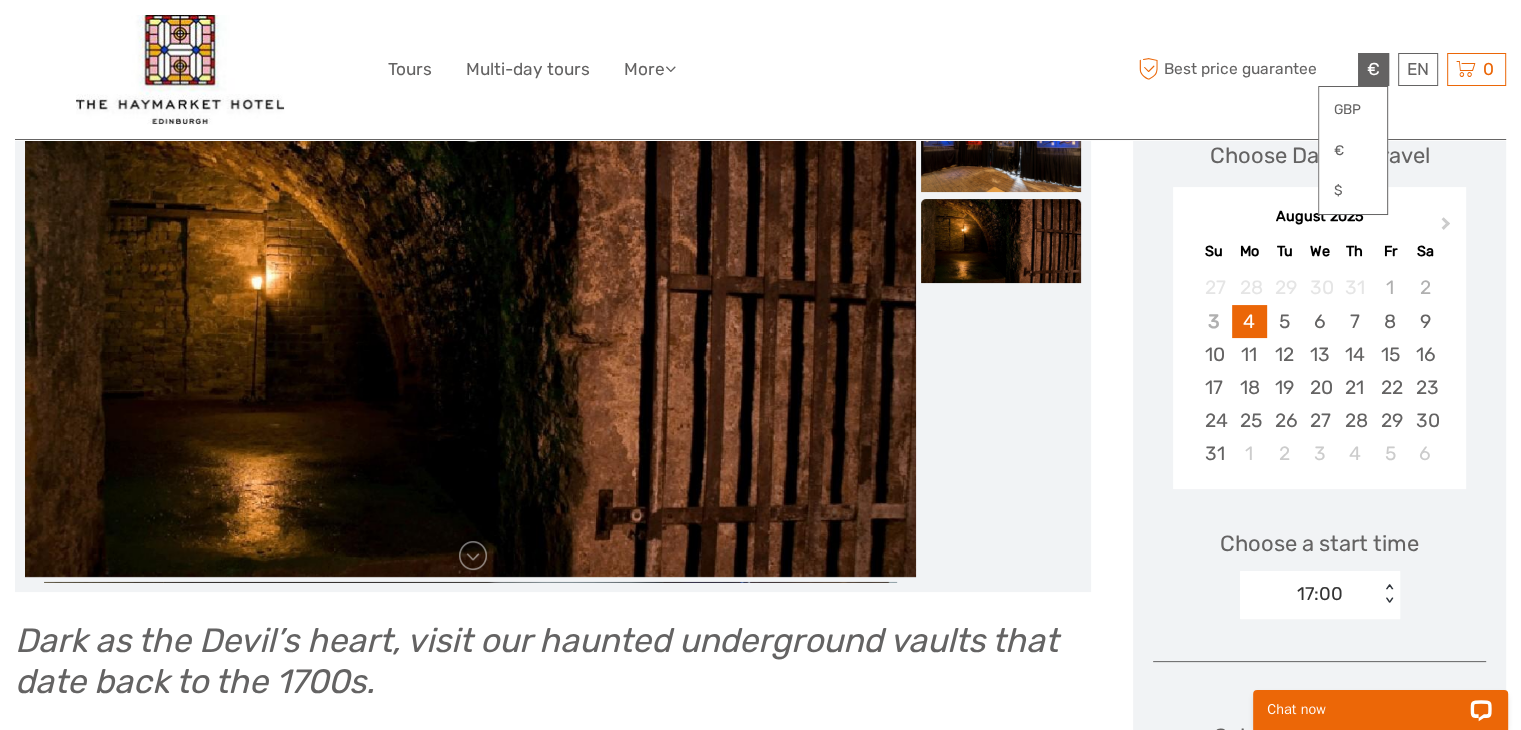 scroll, scrollTop: 938, scrollLeft: 0, axis: vertical 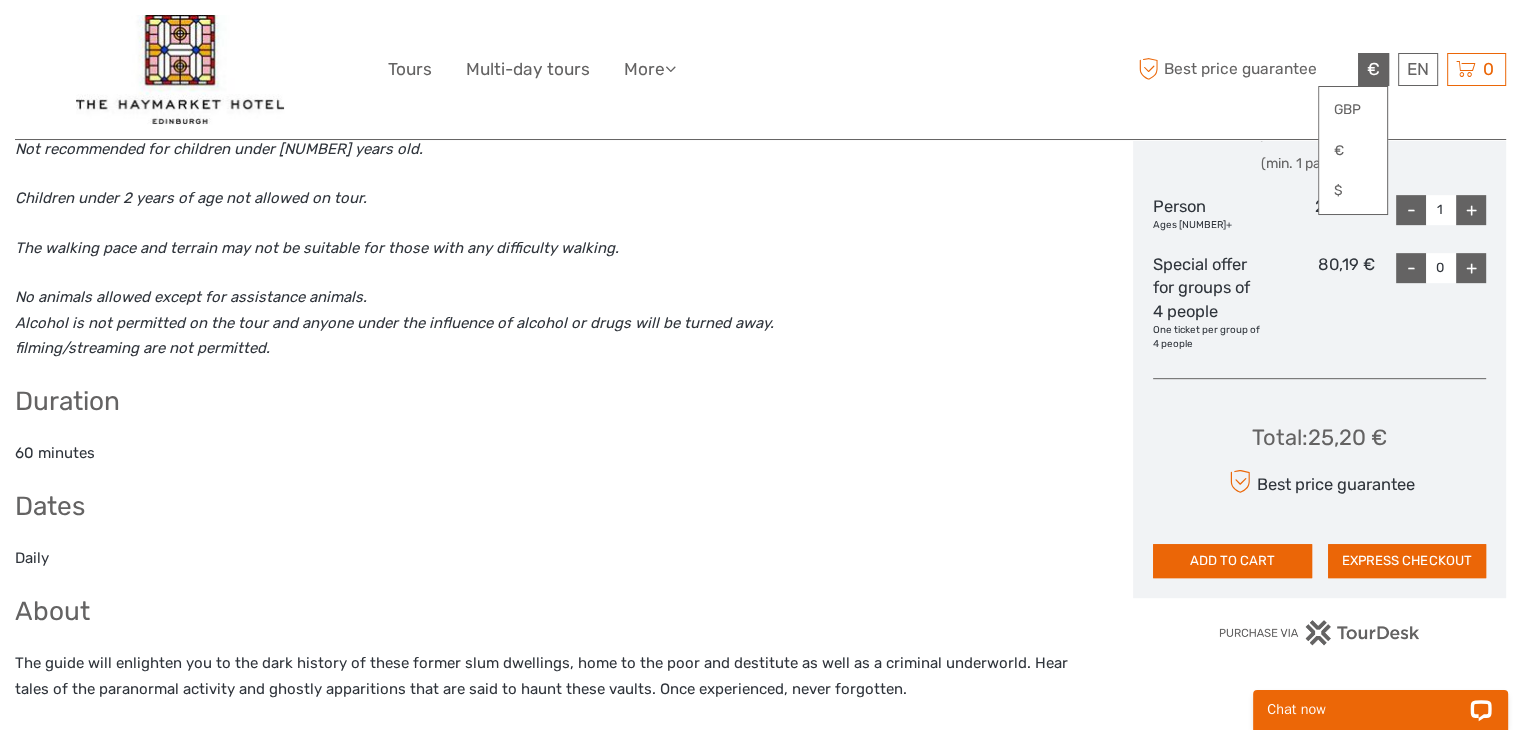 click on "€" at bounding box center (1373, 69) 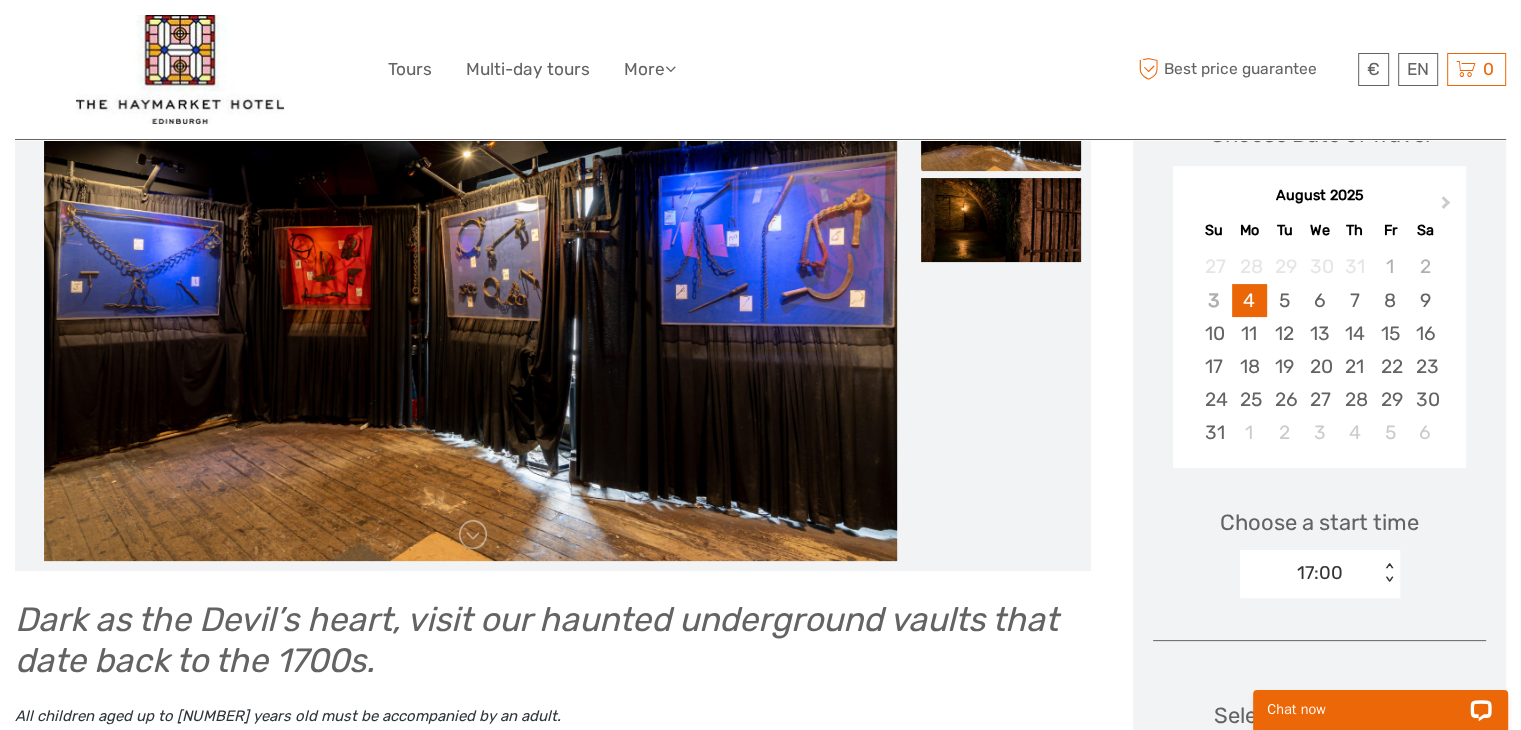 scroll, scrollTop: 238, scrollLeft: 0, axis: vertical 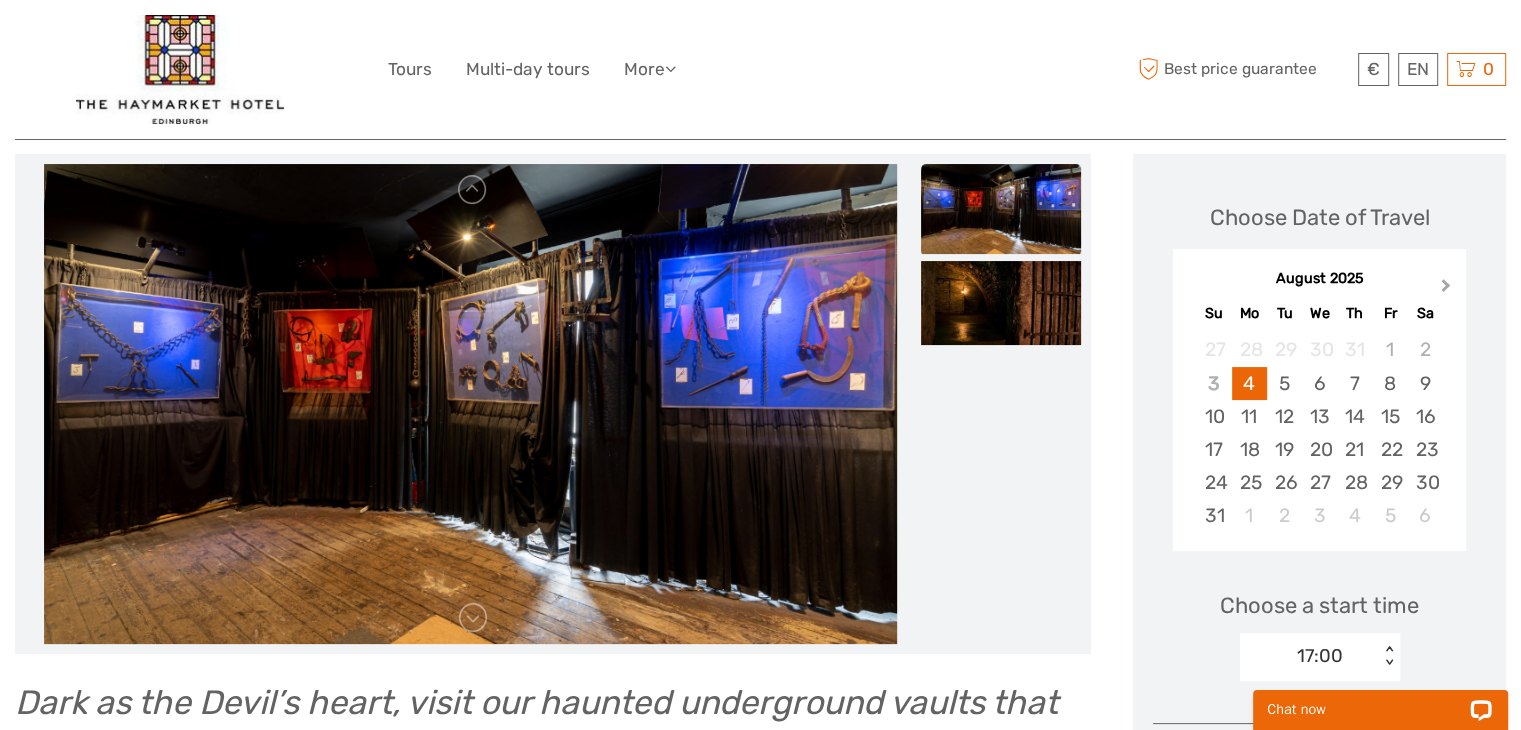 click on "Next Month" at bounding box center (1448, 290) 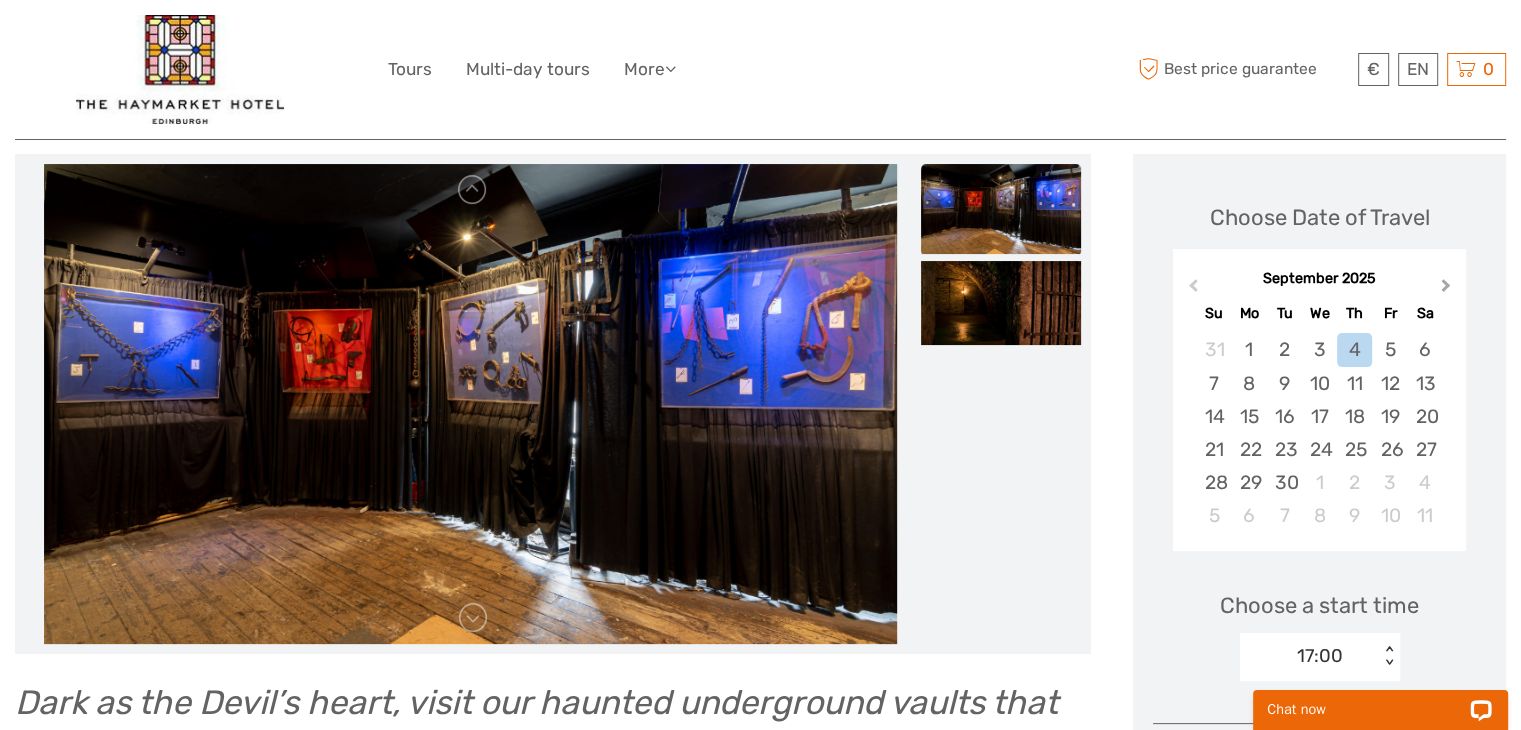 click on "Next Month" at bounding box center [1448, 290] 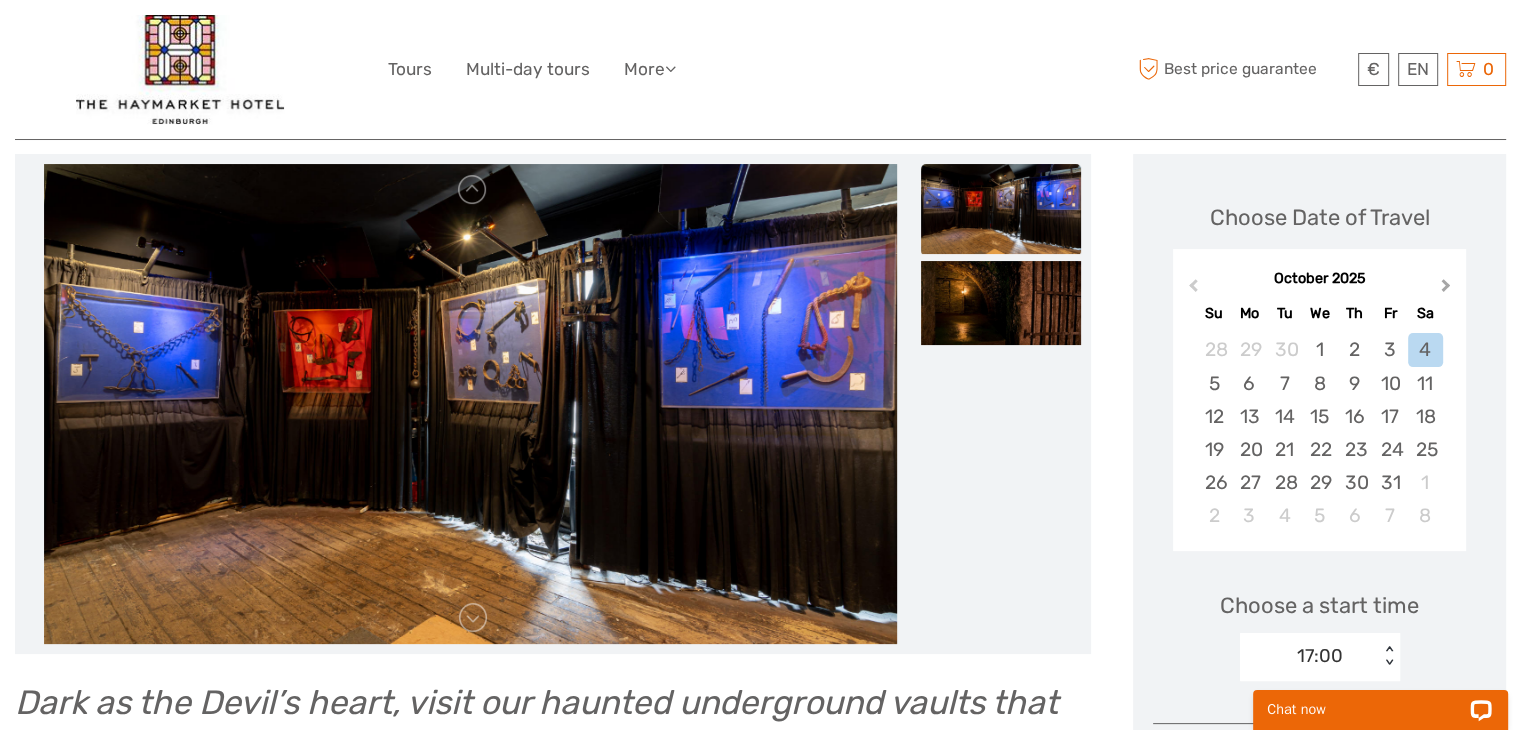 click on "Next Month" at bounding box center [1448, 290] 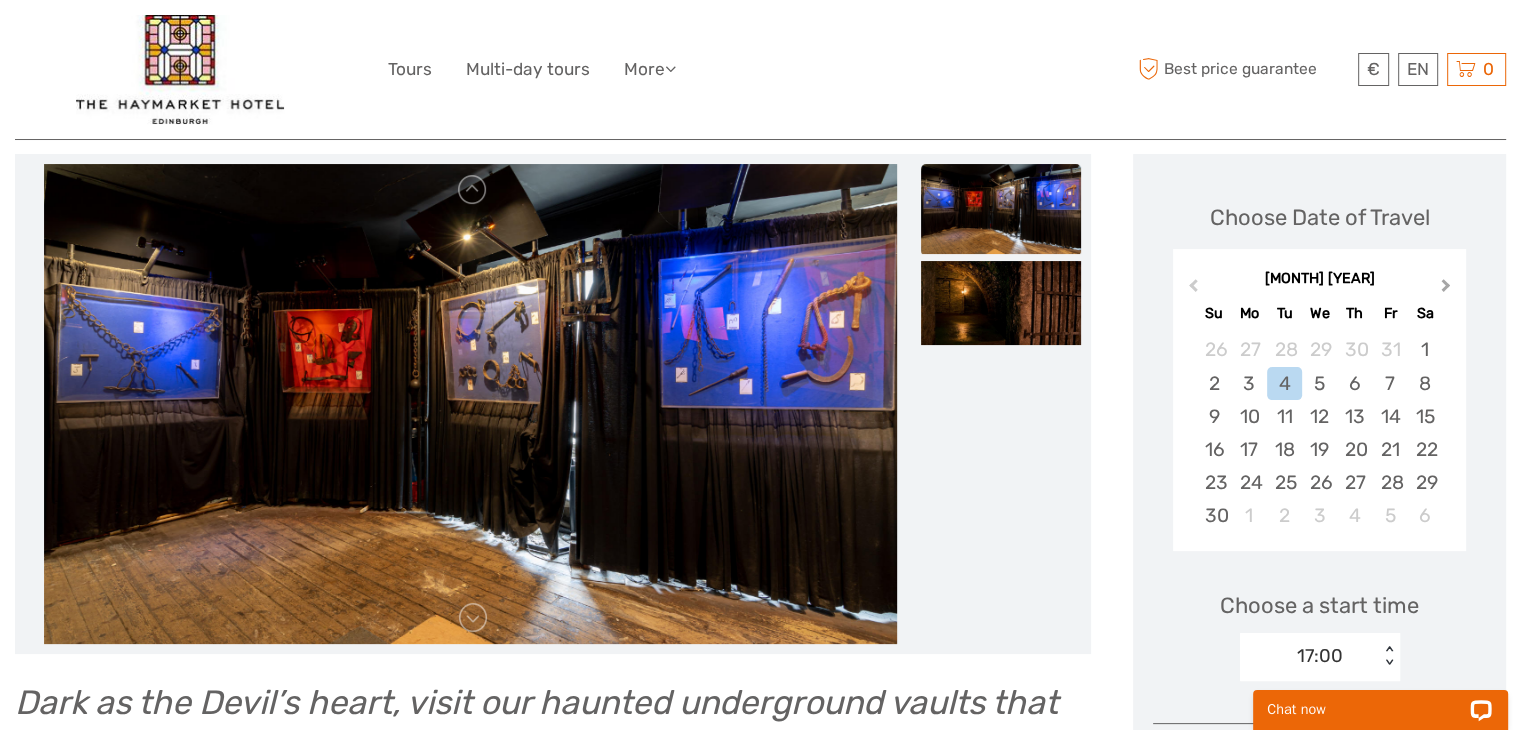 click on "Next Month" at bounding box center (1448, 290) 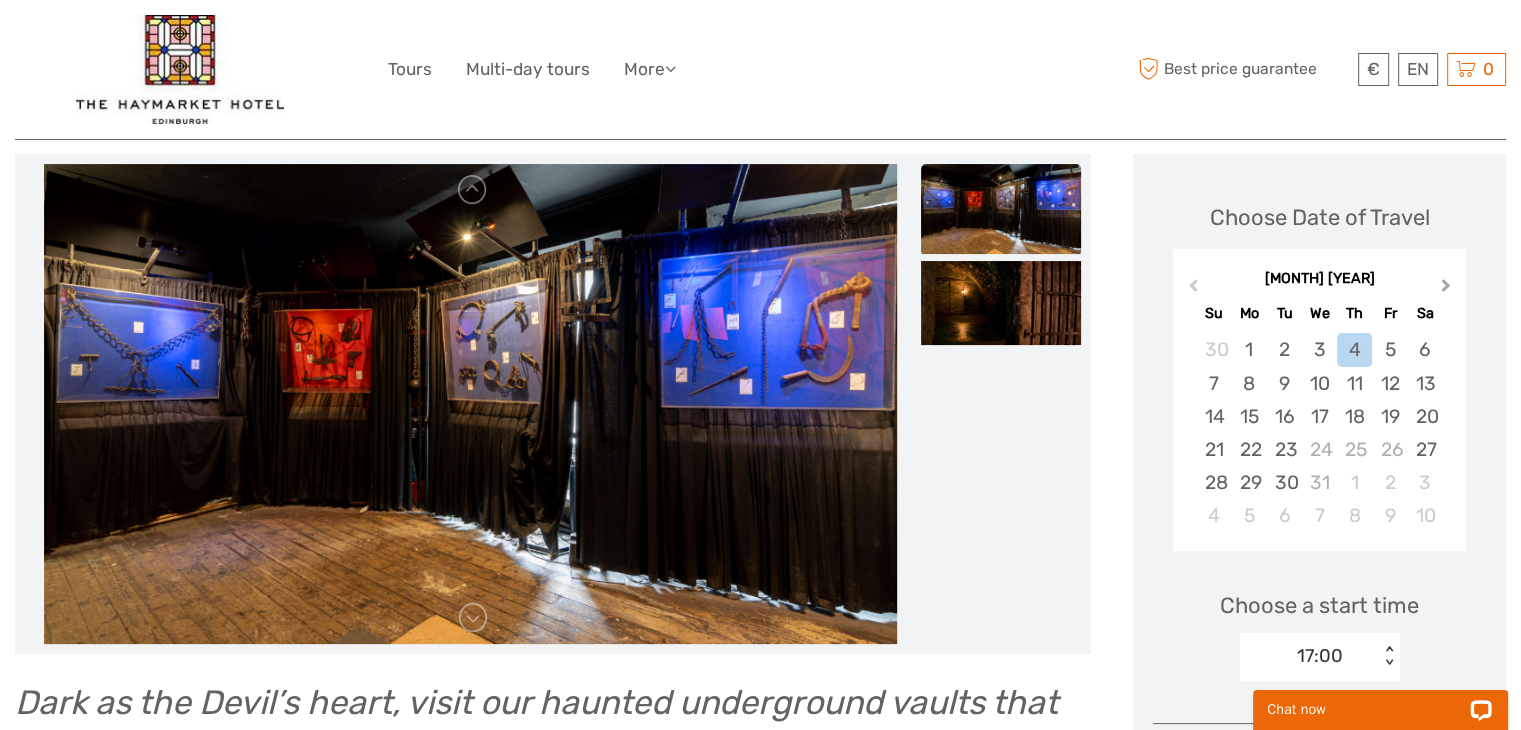 click on "Next Month" at bounding box center (1448, 290) 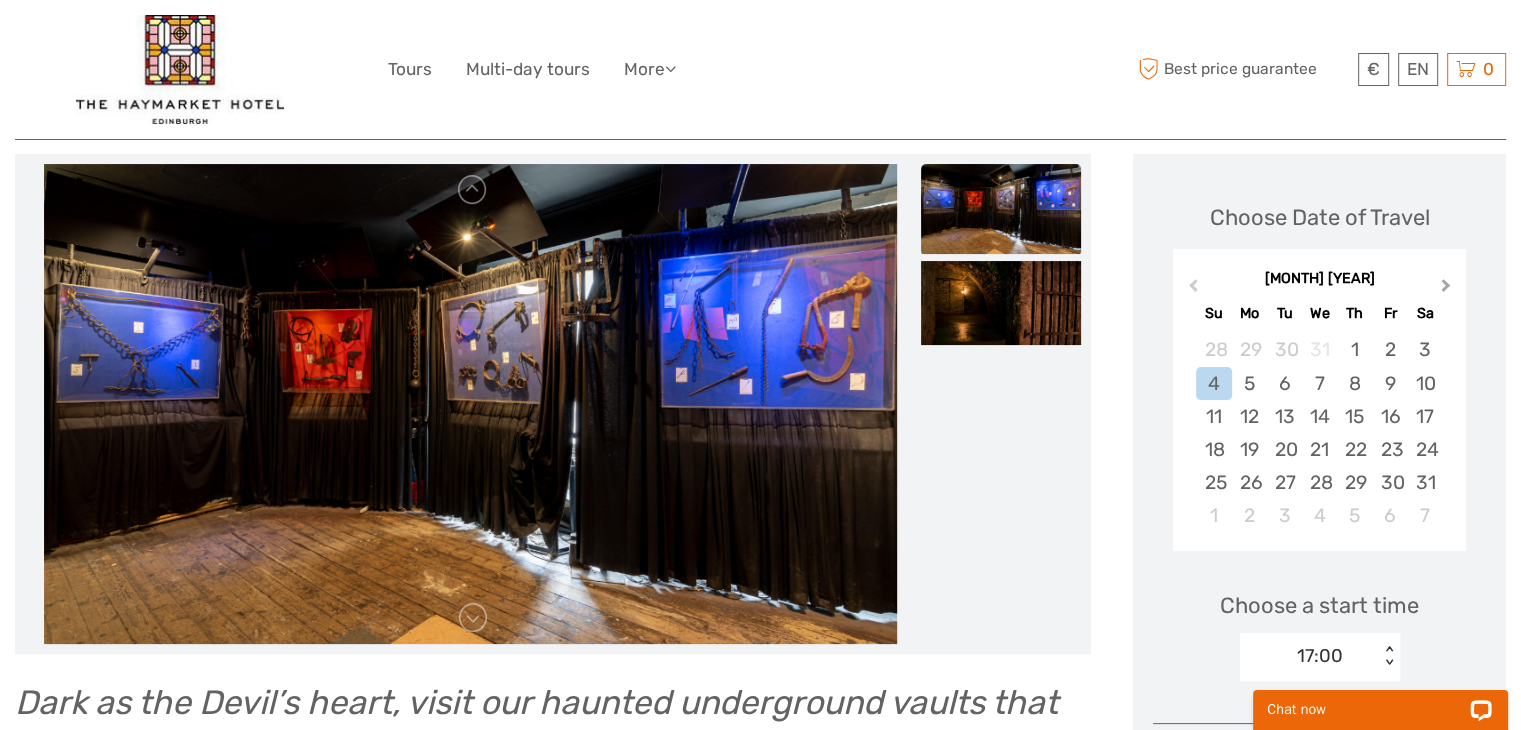 click on "Next Month" at bounding box center (1448, 290) 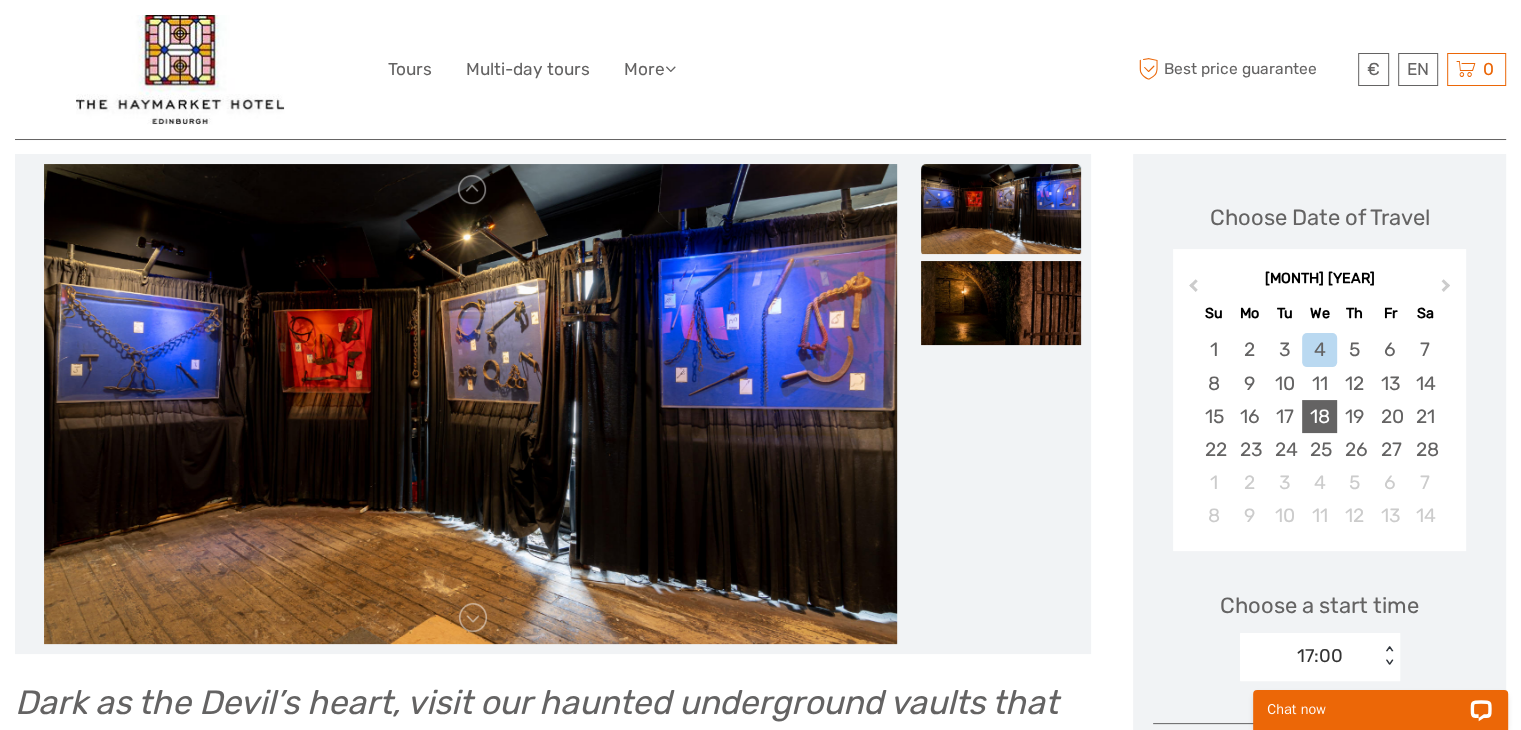 click on "18" at bounding box center (1319, 416) 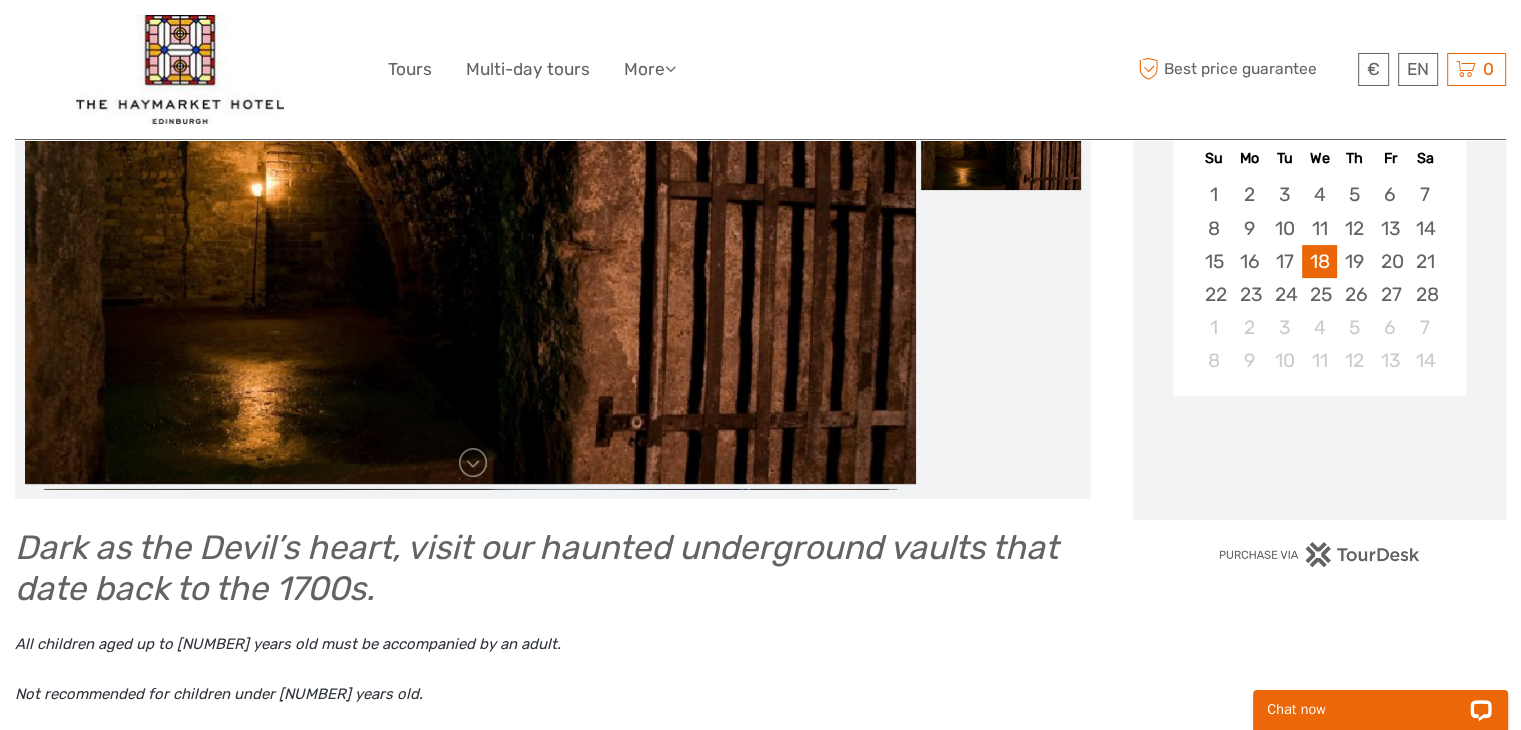scroll, scrollTop: 438, scrollLeft: 0, axis: vertical 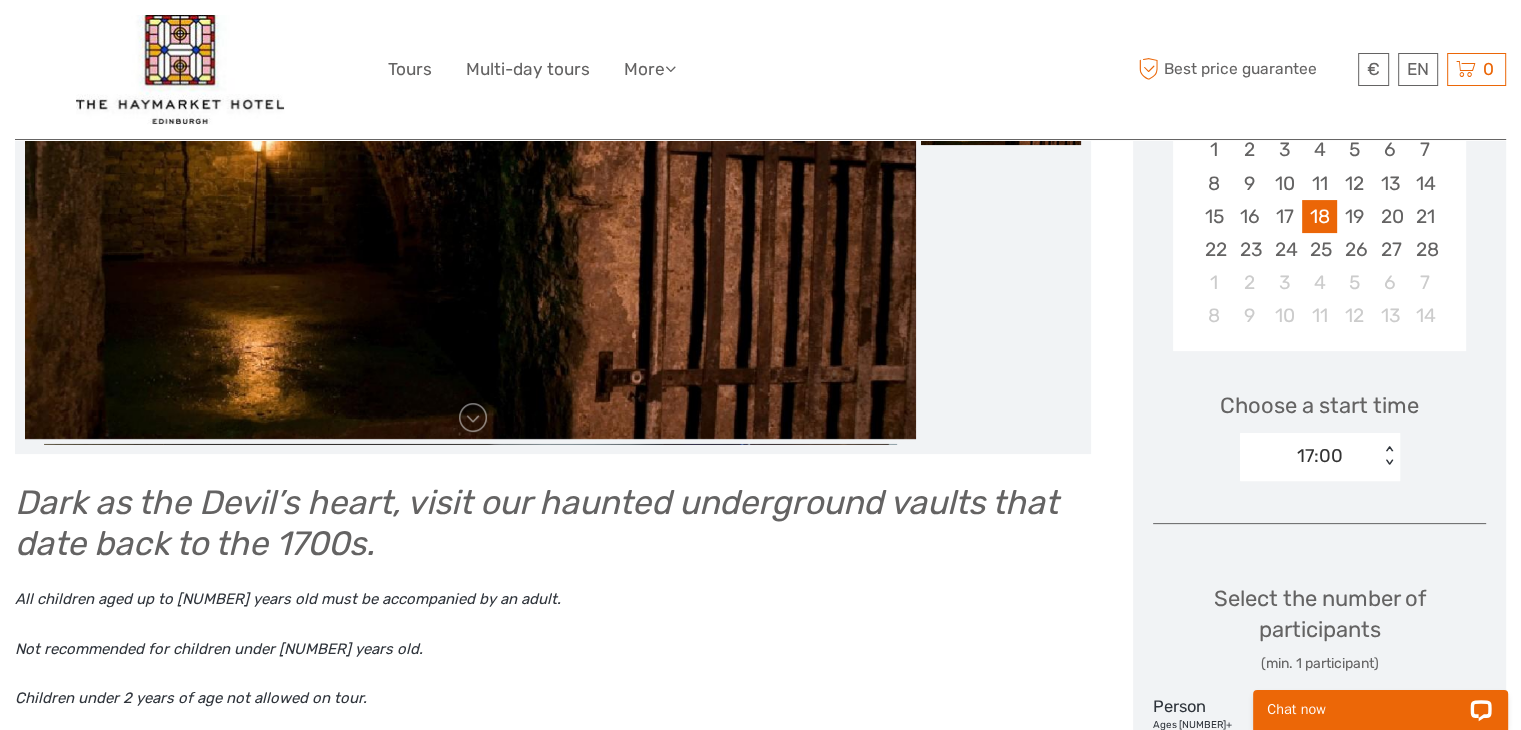 click on "17:00" at bounding box center [1309, 456] 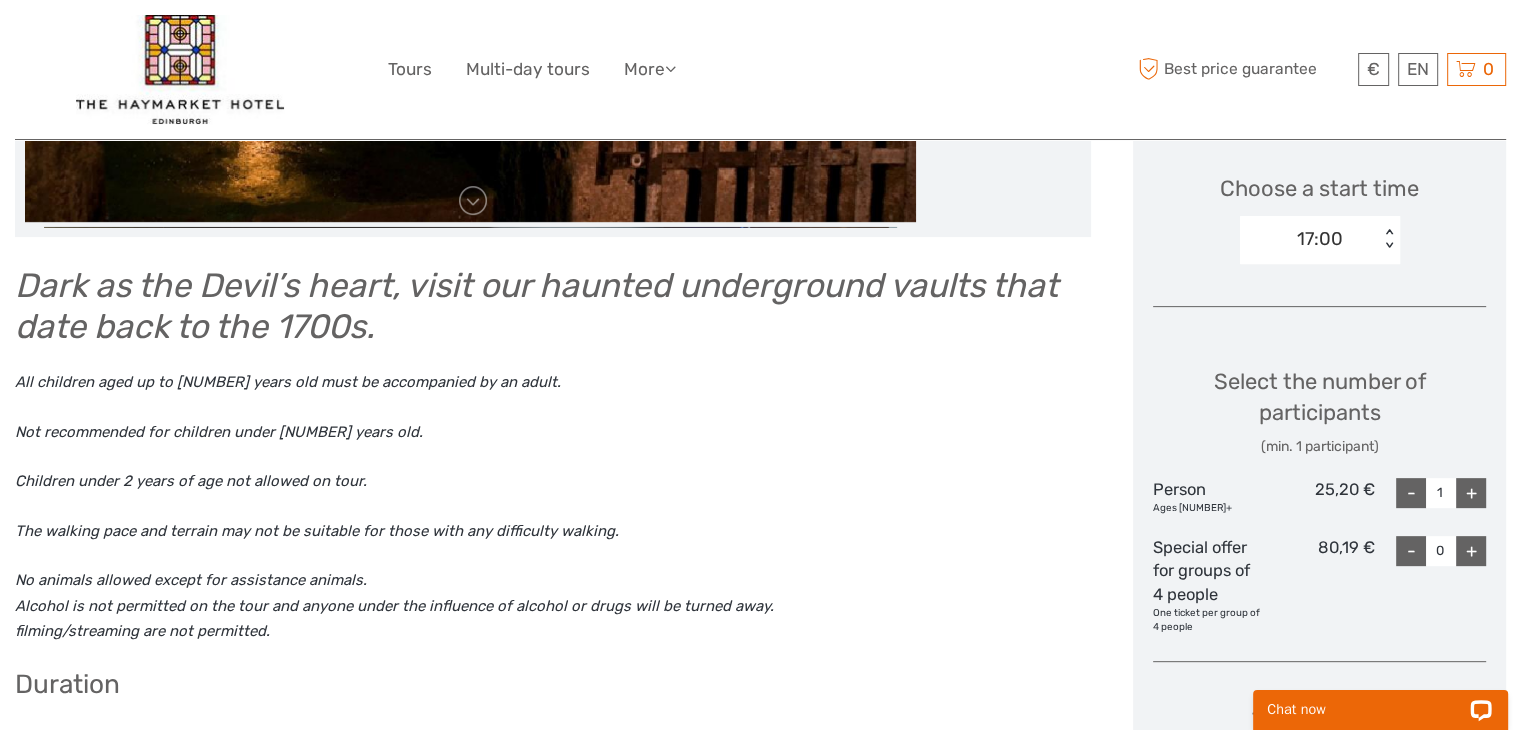 scroll, scrollTop: 738, scrollLeft: 0, axis: vertical 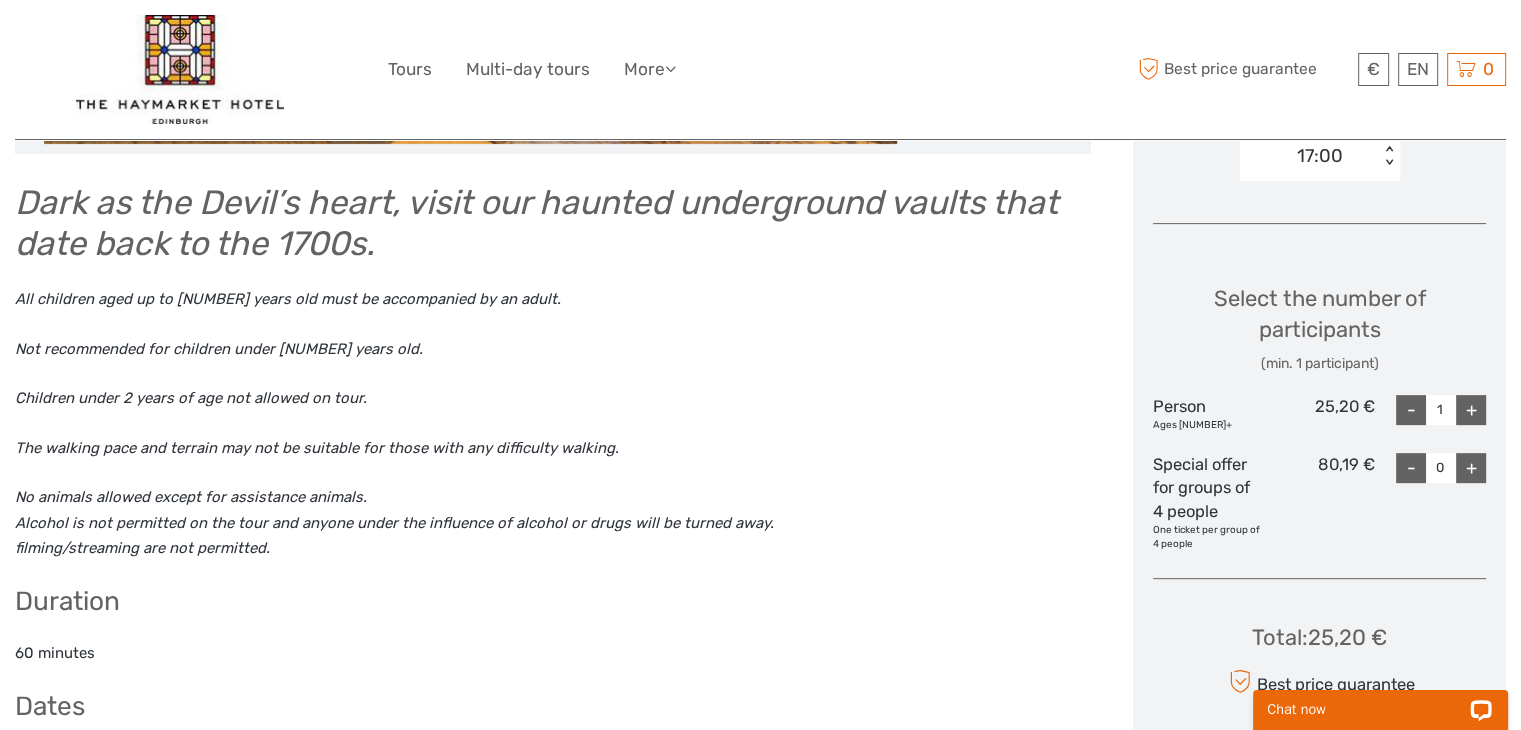 click on "+" at bounding box center (1471, 410) 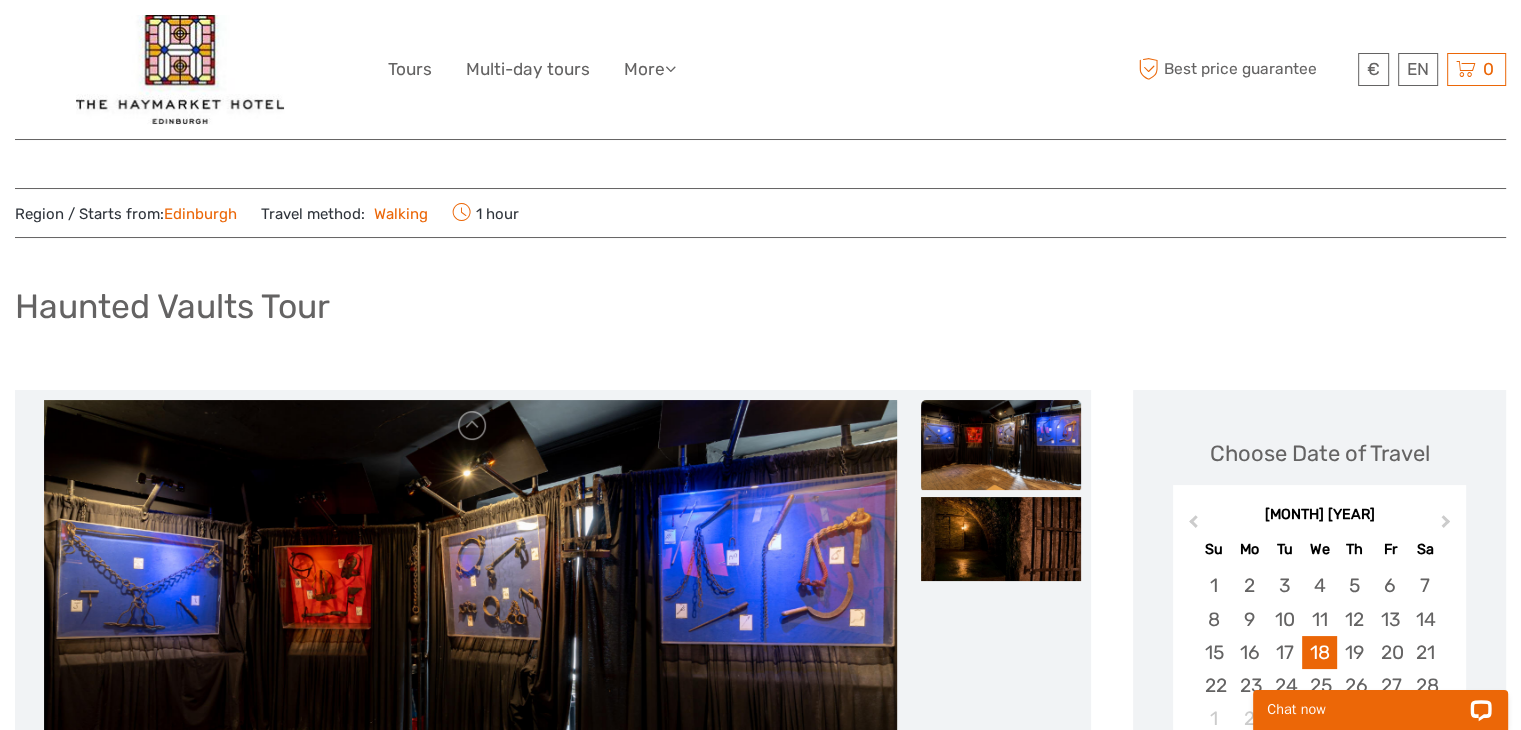scroll, scrollTop: 0, scrollLeft: 0, axis: both 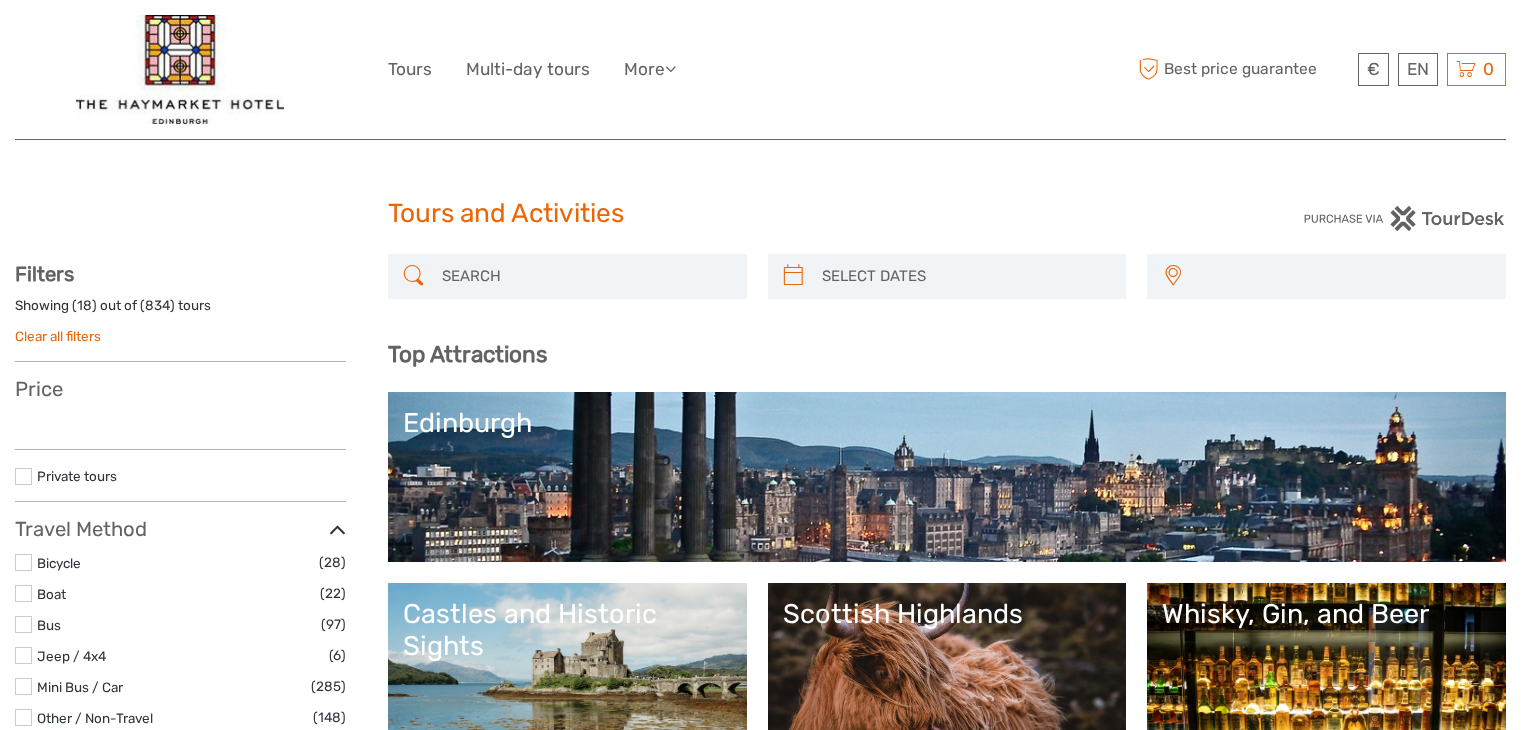 select 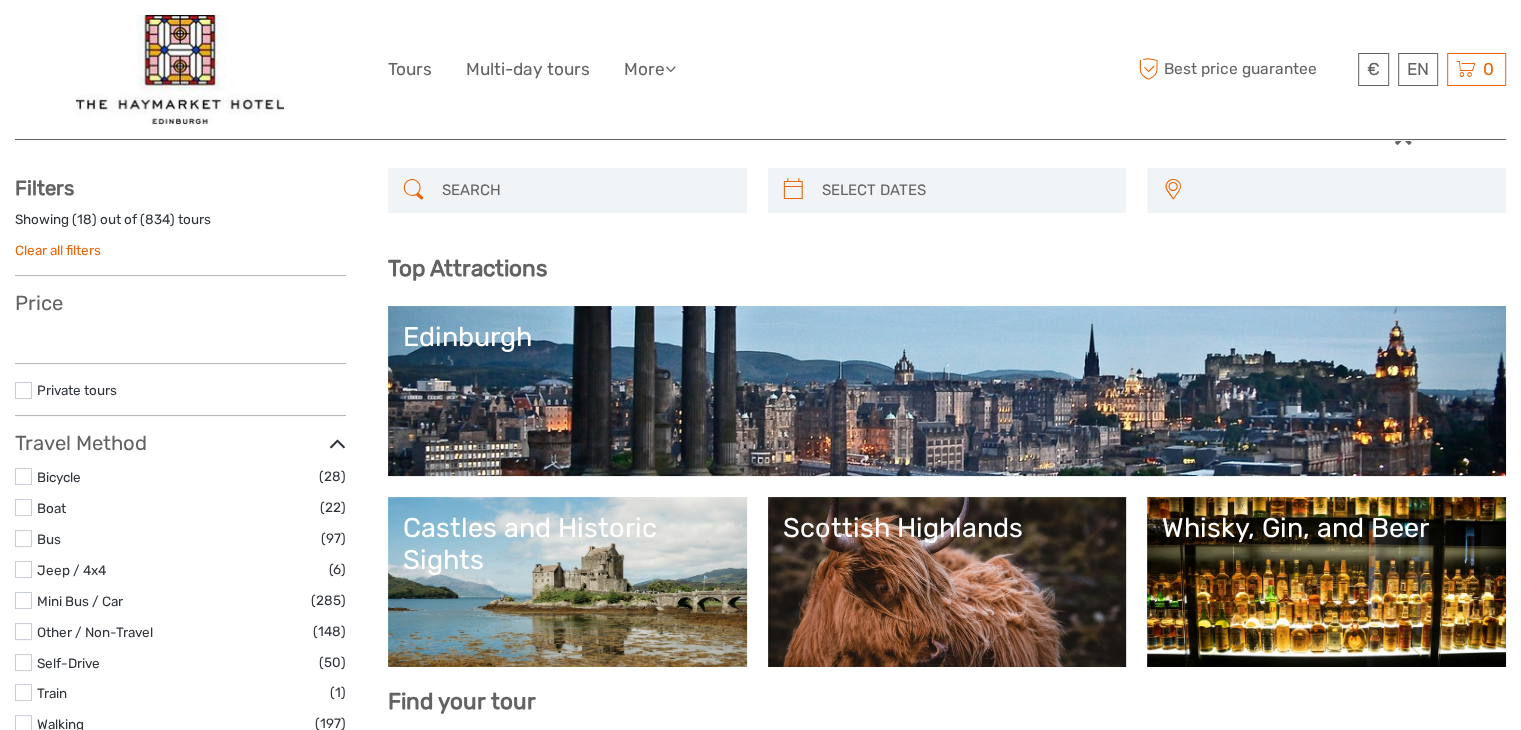 select 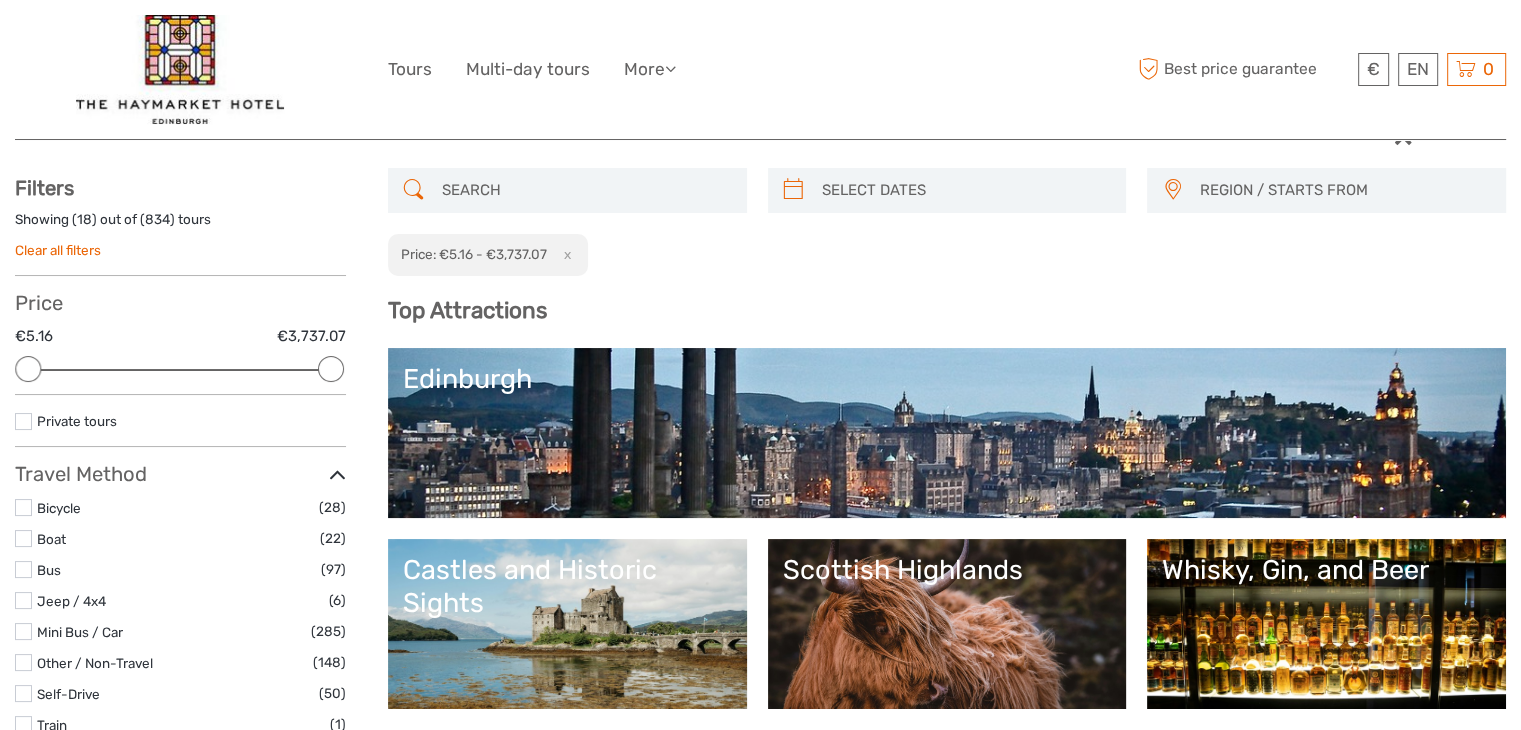 scroll, scrollTop: 400, scrollLeft: 0, axis: vertical 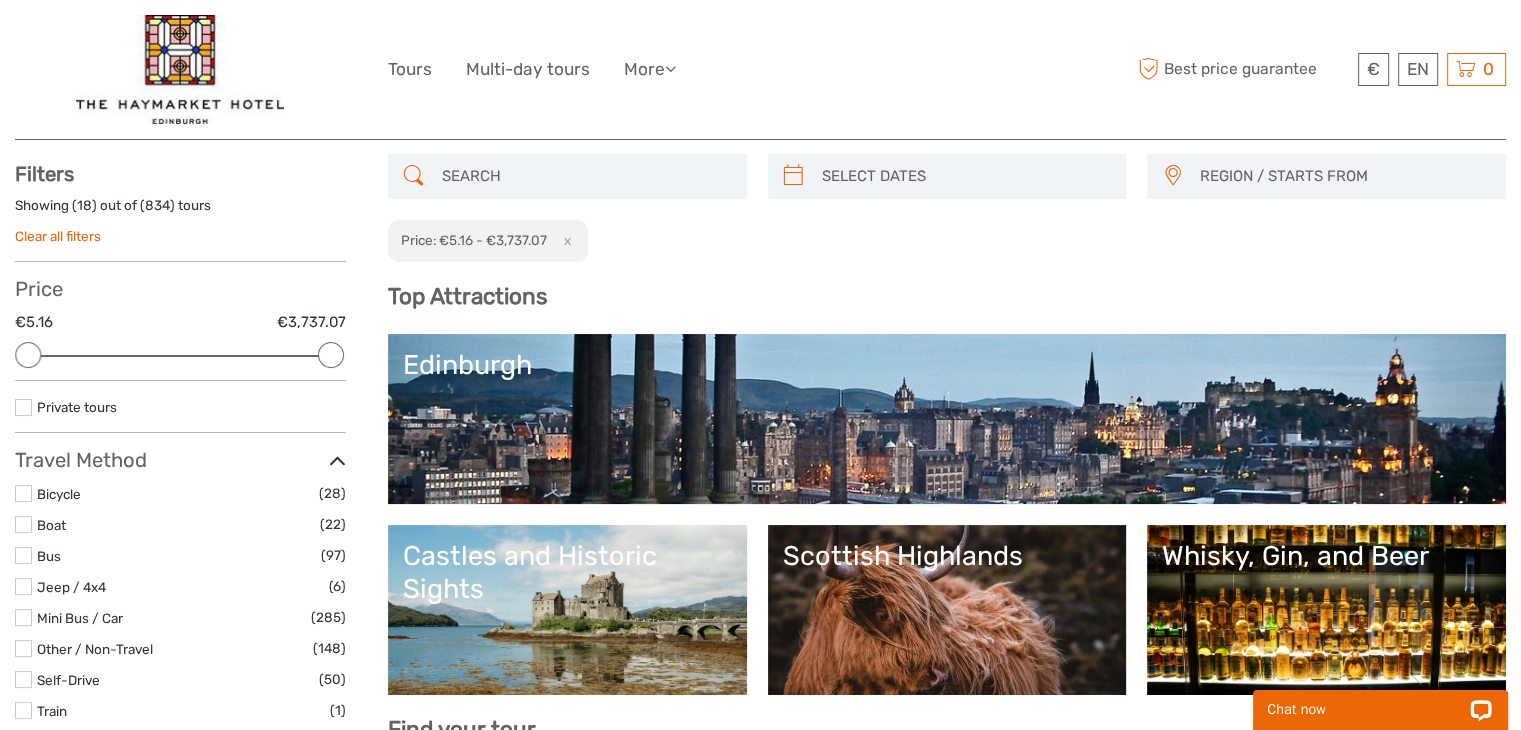 click on "Edinburgh" at bounding box center [947, 365] 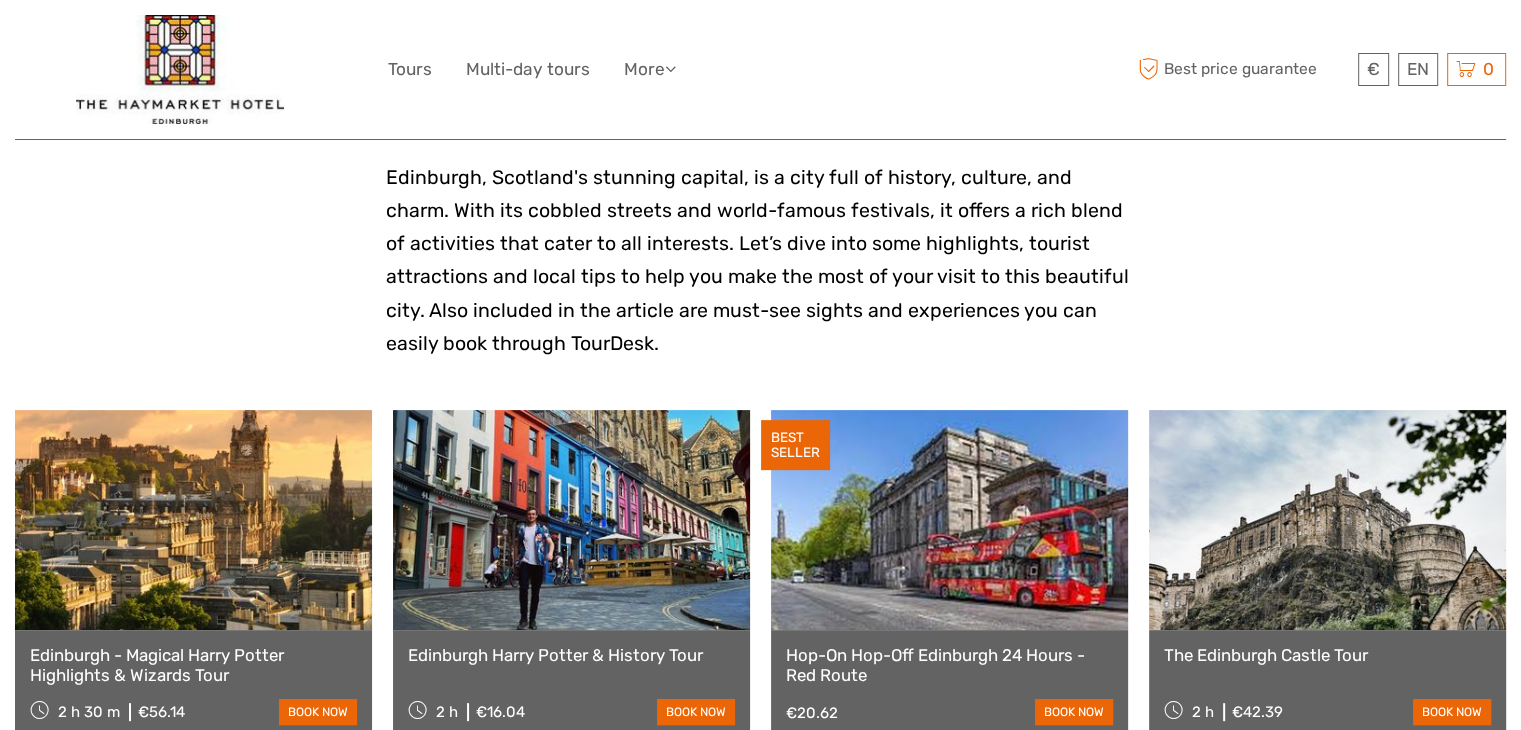 scroll, scrollTop: 500, scrollLeft: 0, axis: vertical 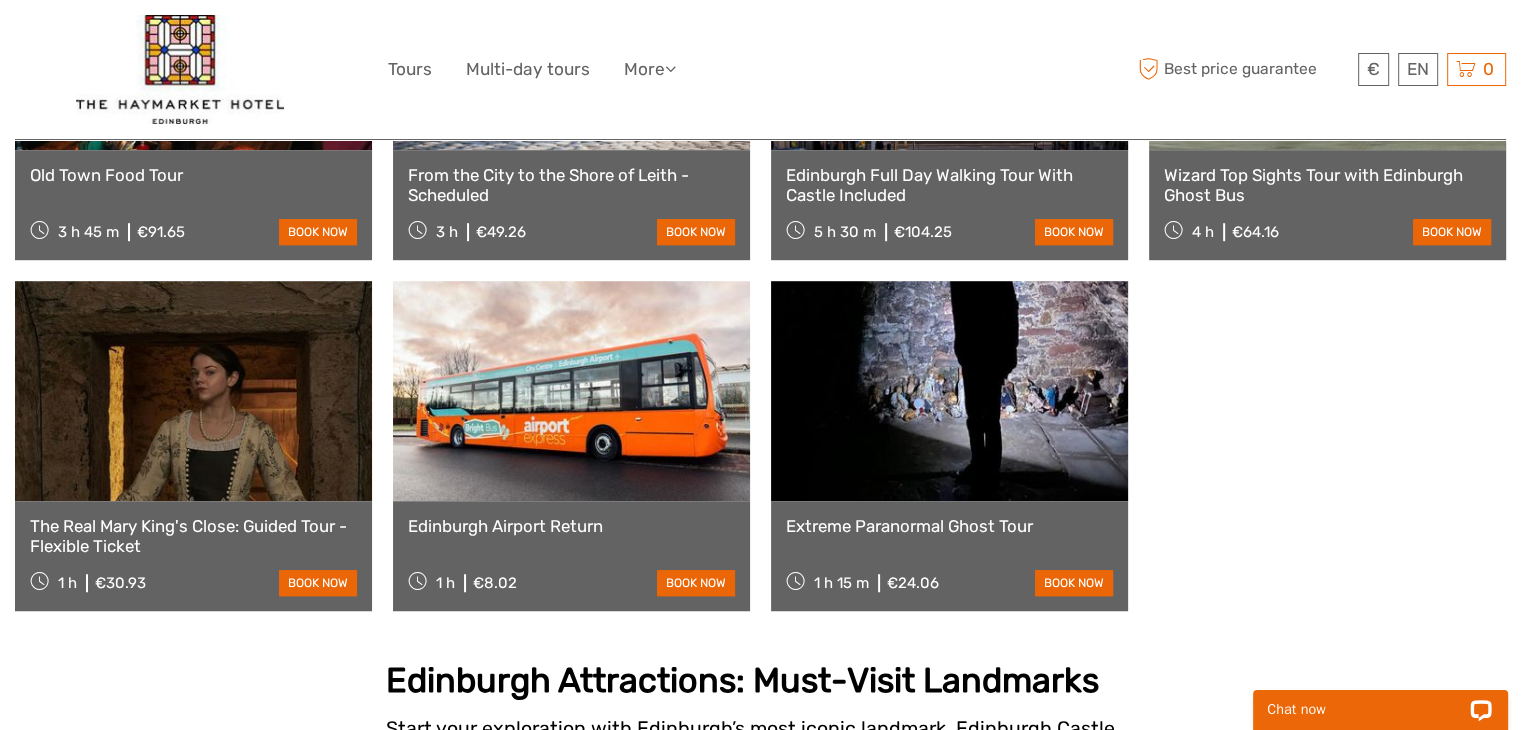 click on "Edinburgh Airport Return" at bounding box center (571, 526) 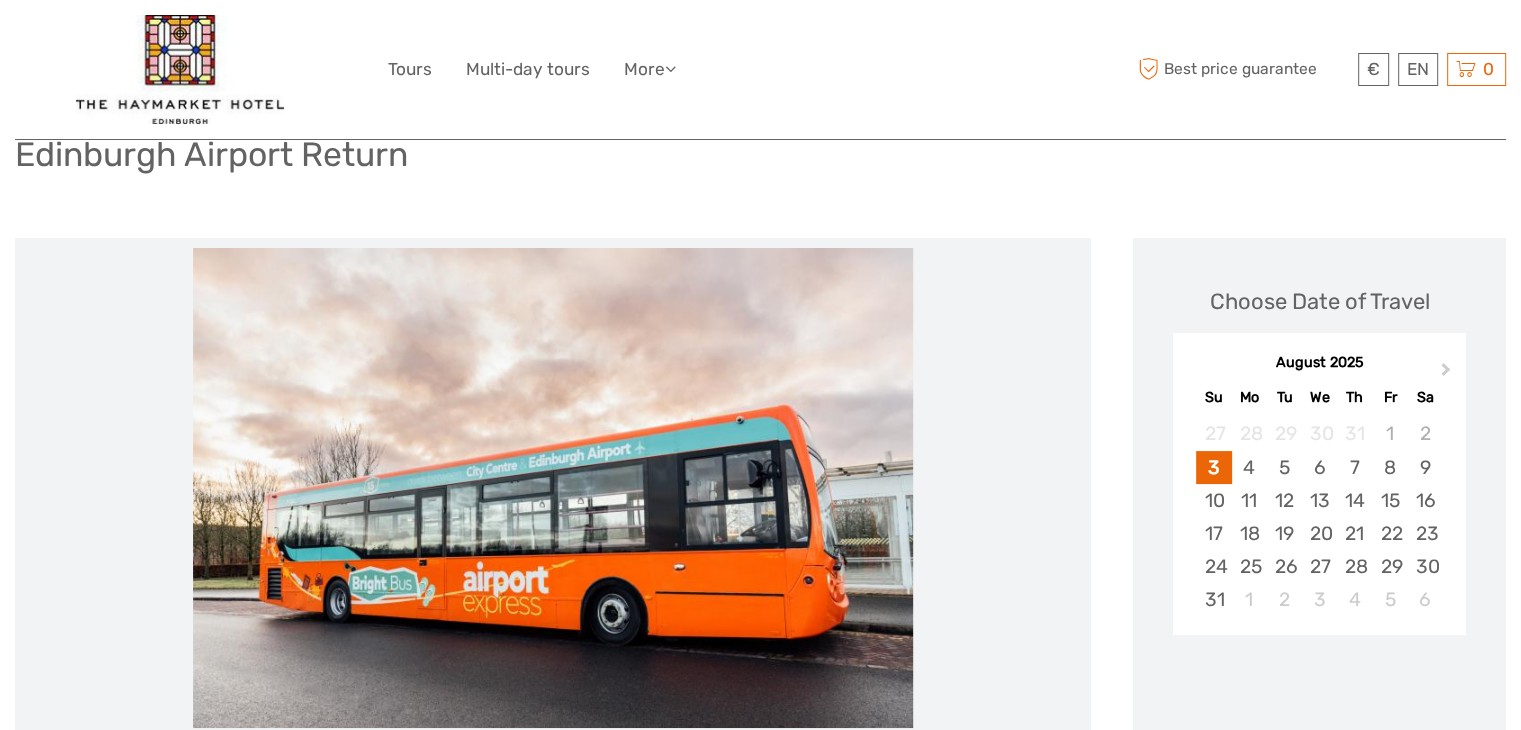 scroll, scrollTop: 188, scrollLeft: 0, axis: vertical 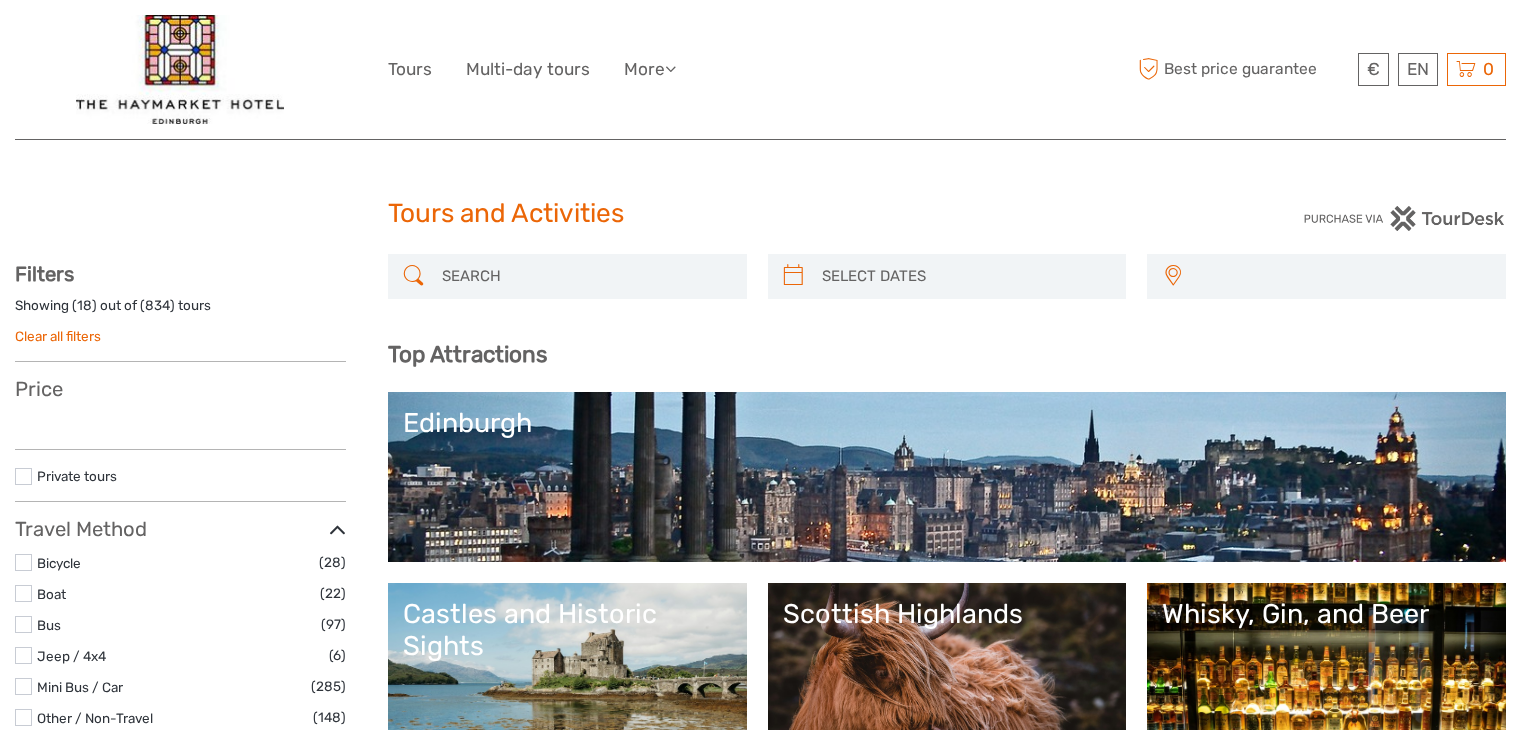 select 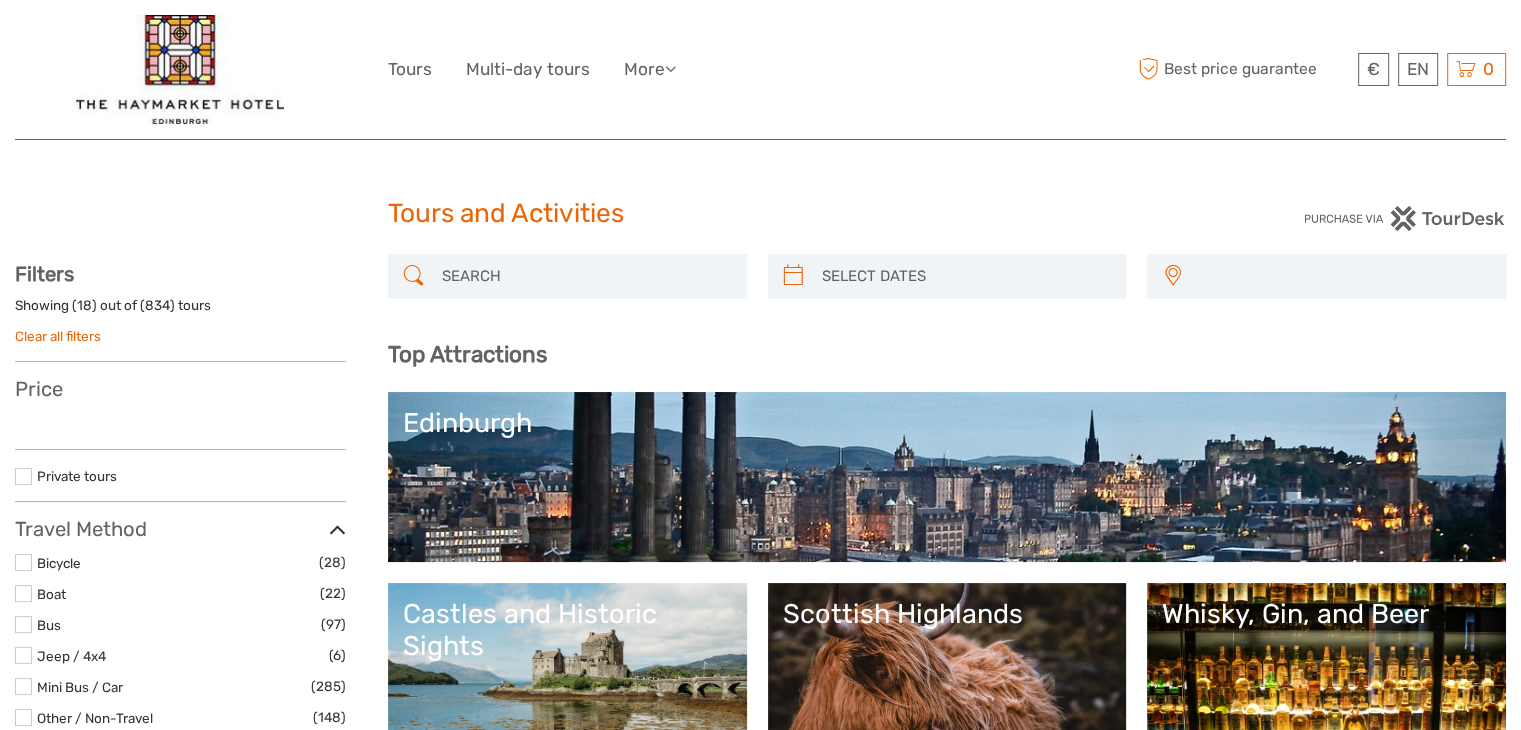 select 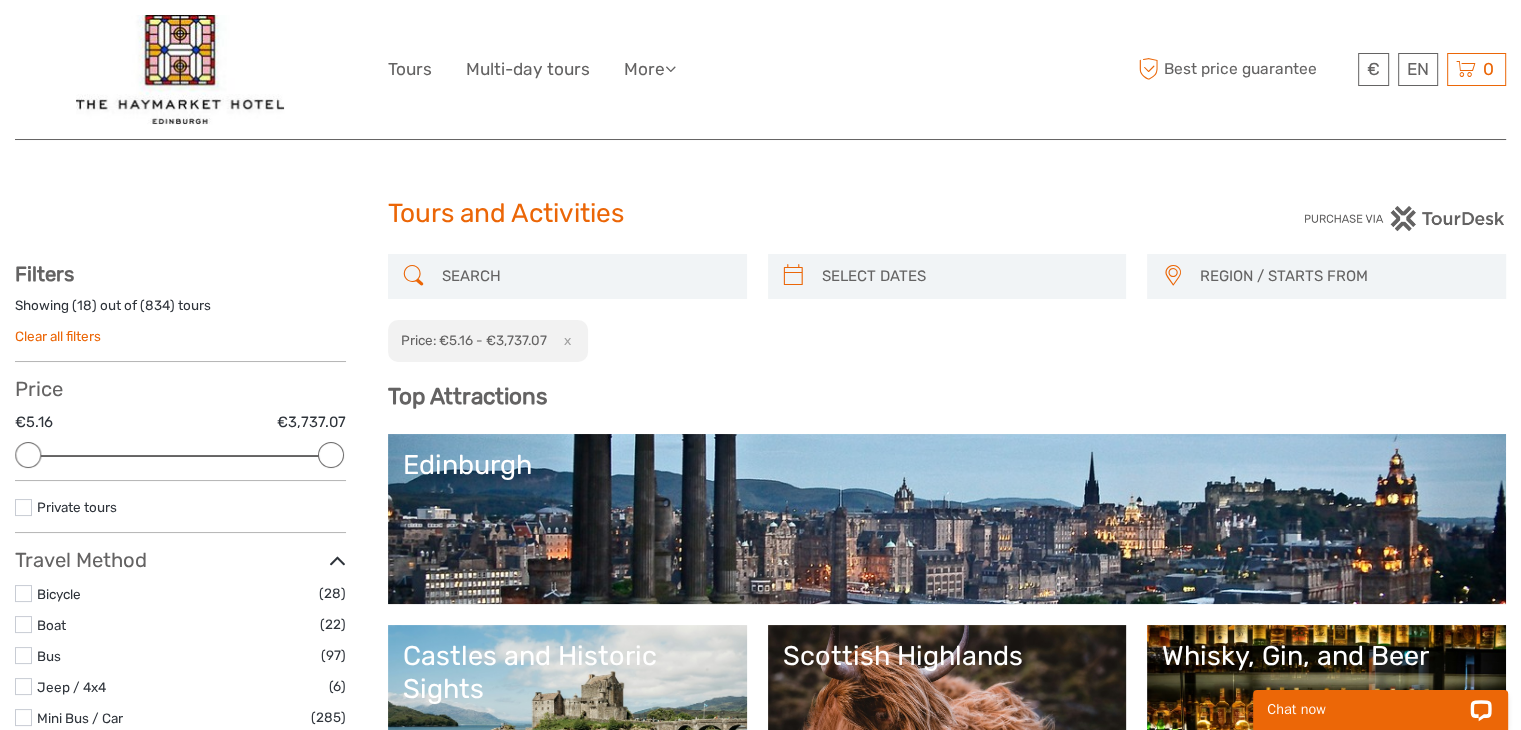 scroll, scrollTop: 0, scrollLeft: 0, axis: both 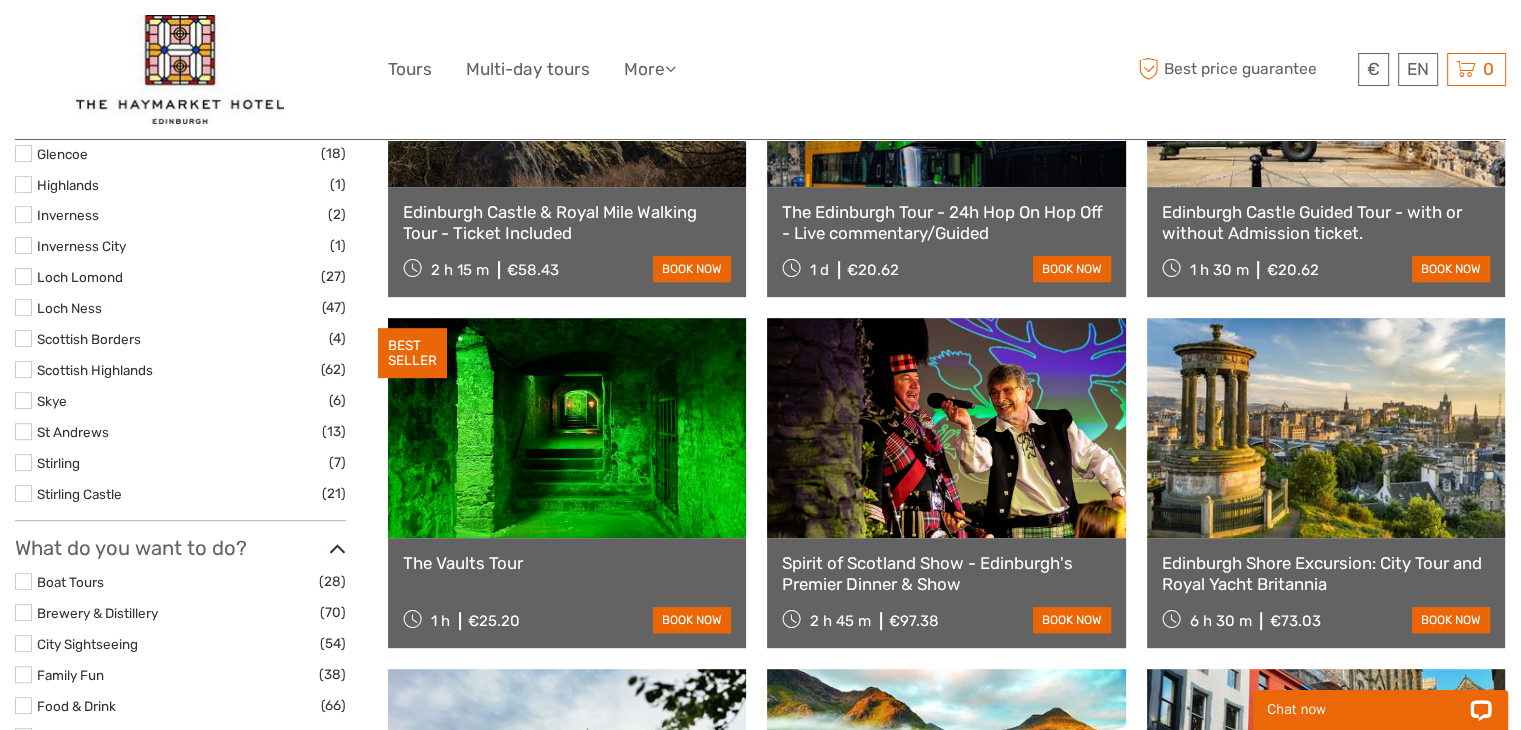 click at bounding box center (567, 428) 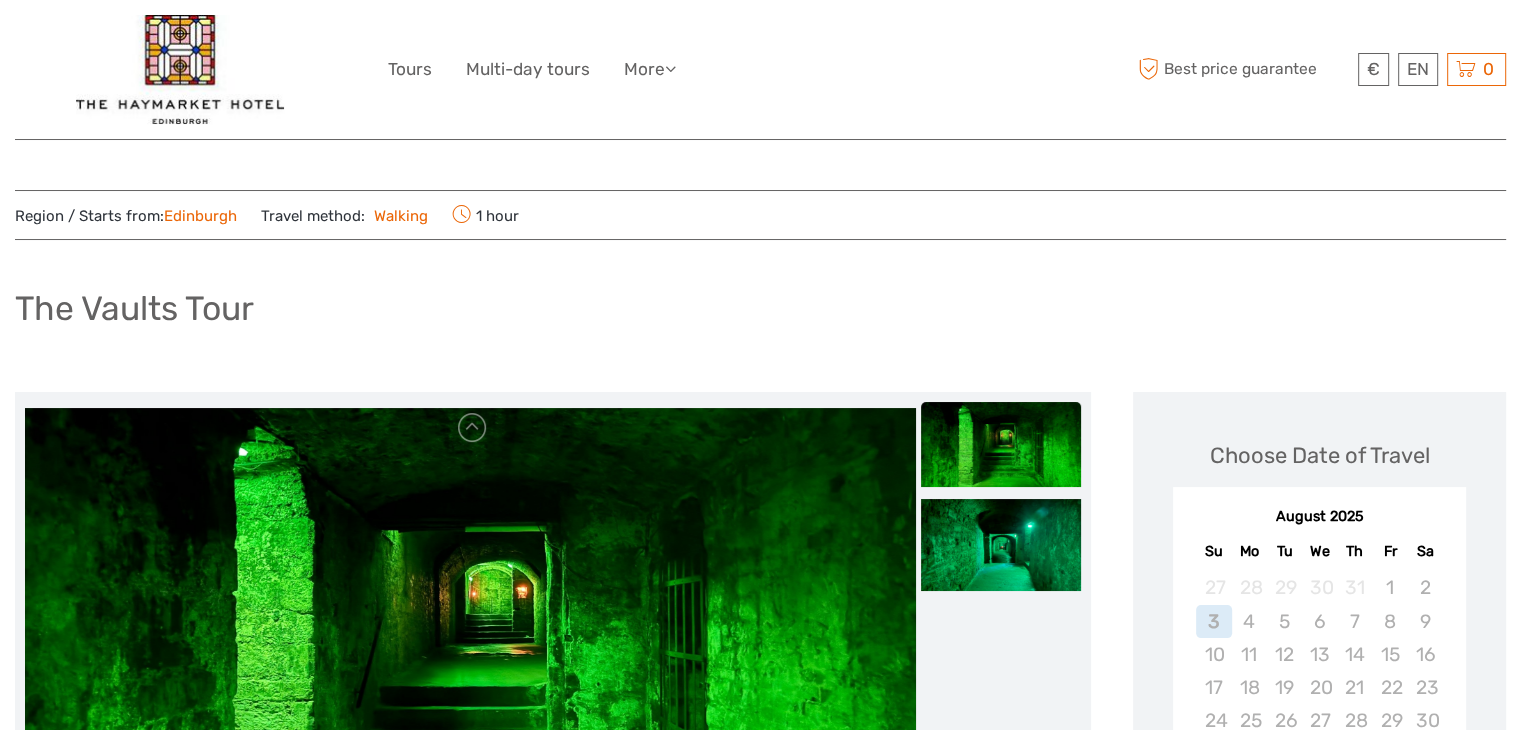 scroll, scrollTop: 158, scrollLeft: 0, axis: vertical 